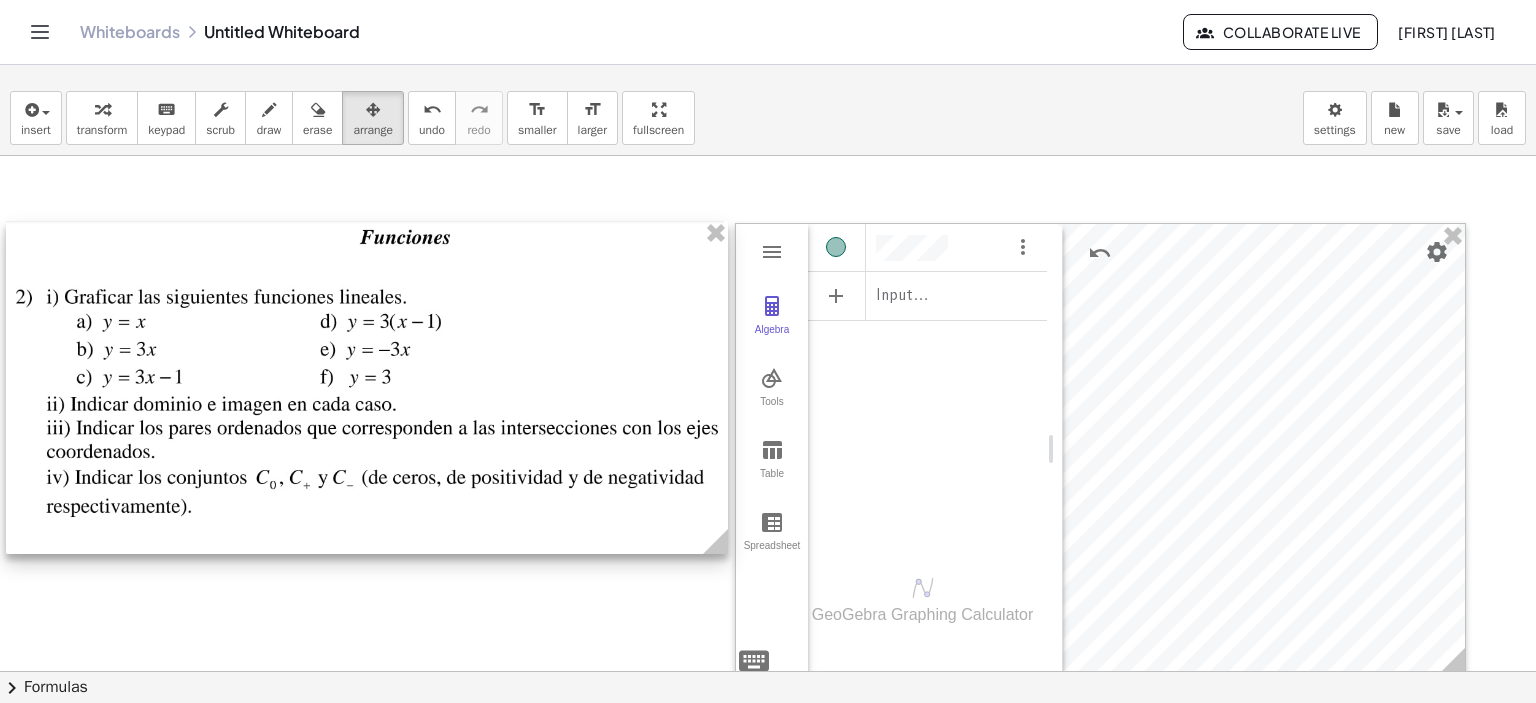 scroll, scrollTop: 0, scrollLeft: 0, axis: both 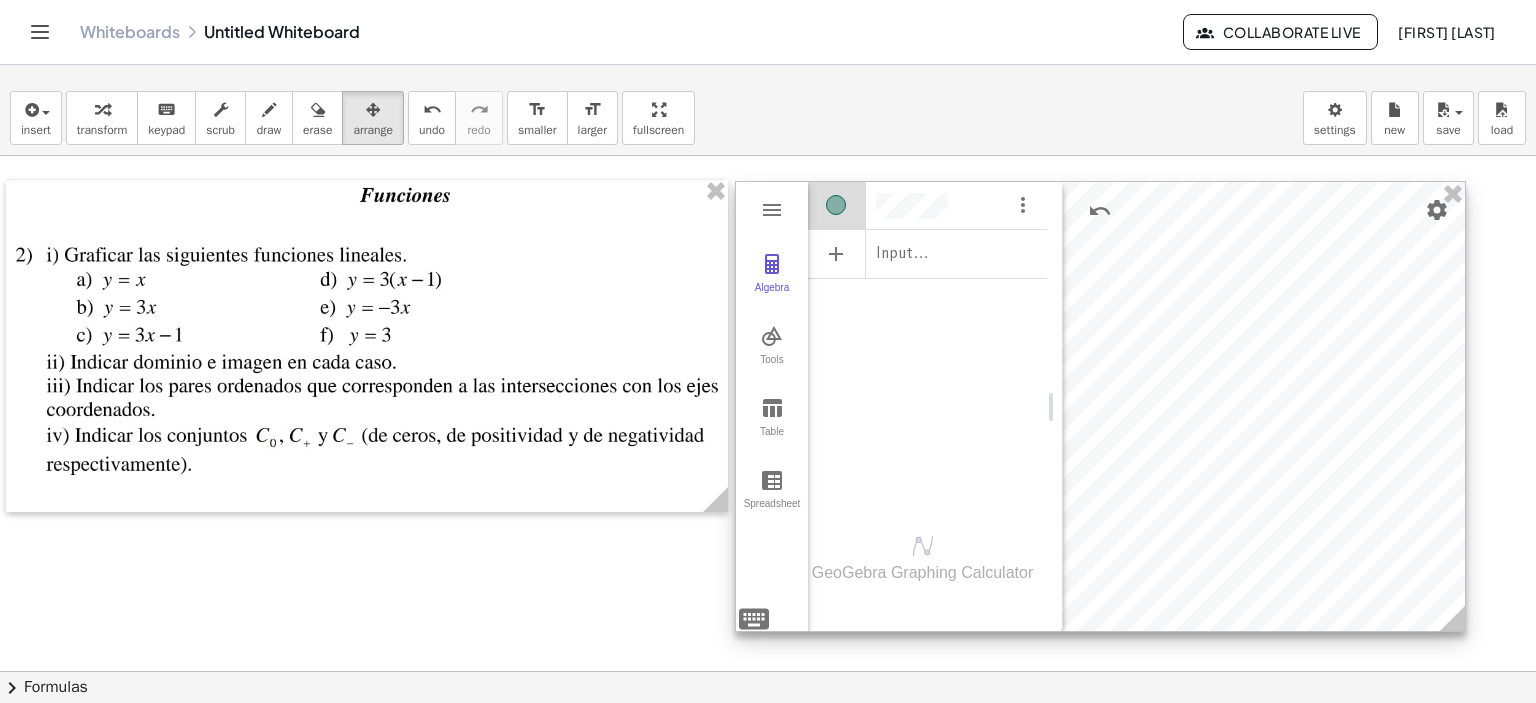 click at bounding box center [927, 202] 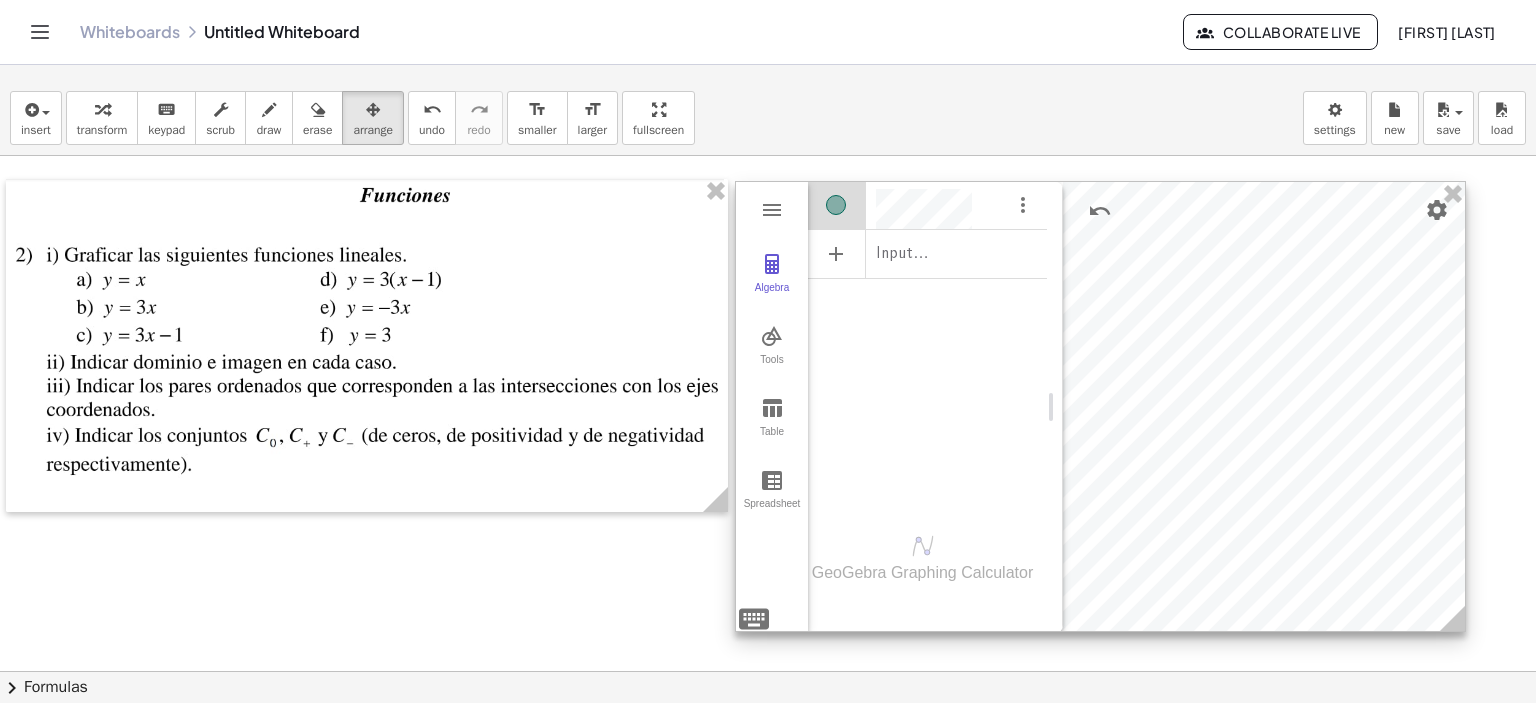 scroll, scrollTop: 12, scrollLeft: 0, axis: vertical 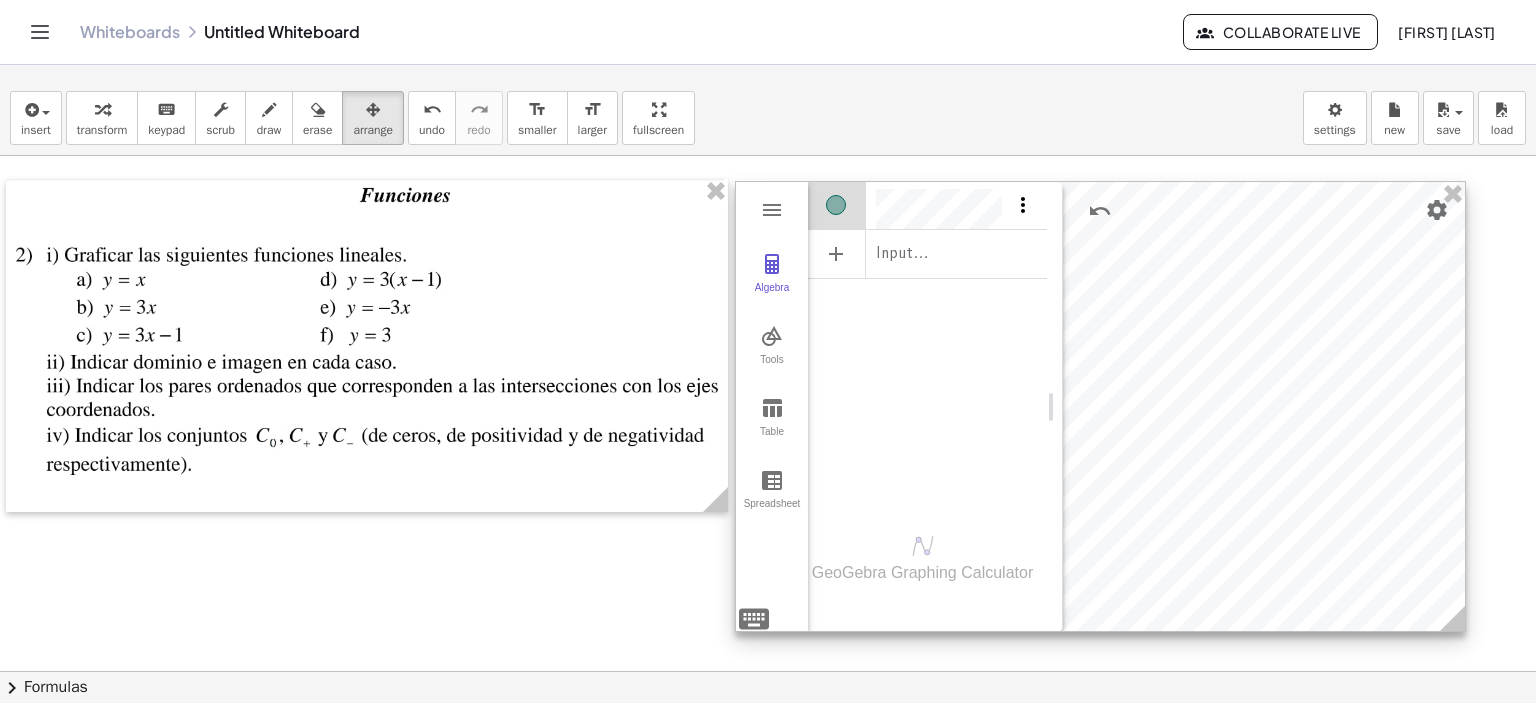 click at bounding box center [1023, 205] 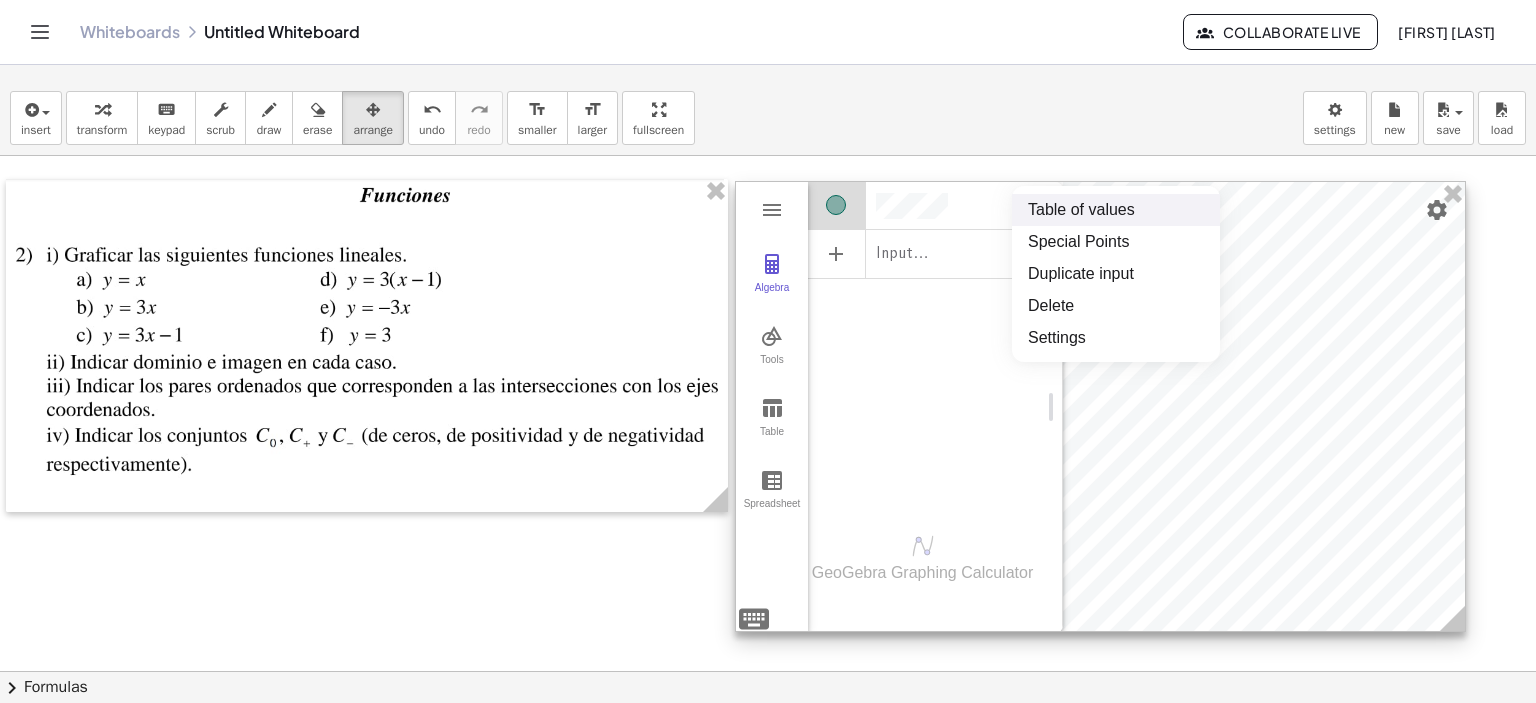 click on "Input…" at bounding box center (927, 342) 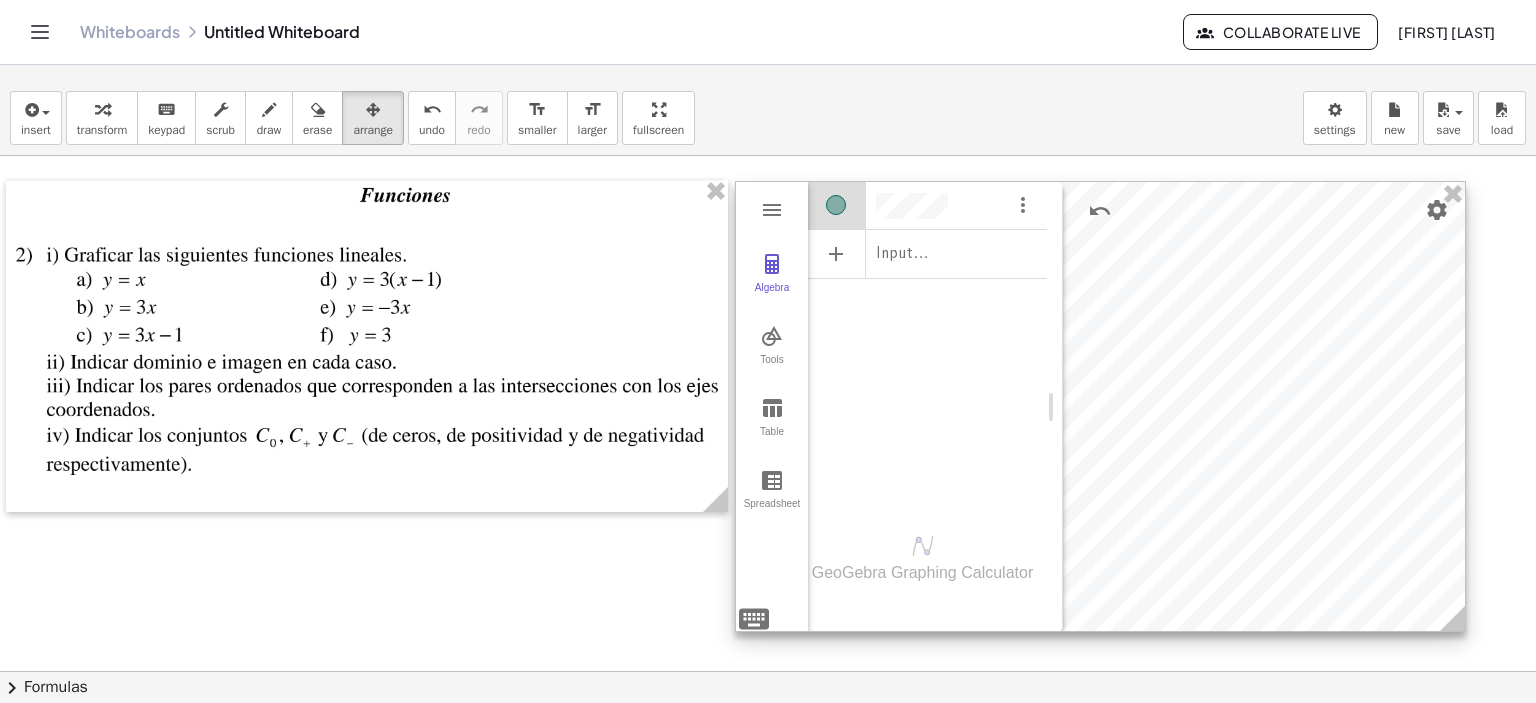 click at bounding box center [927, 202] 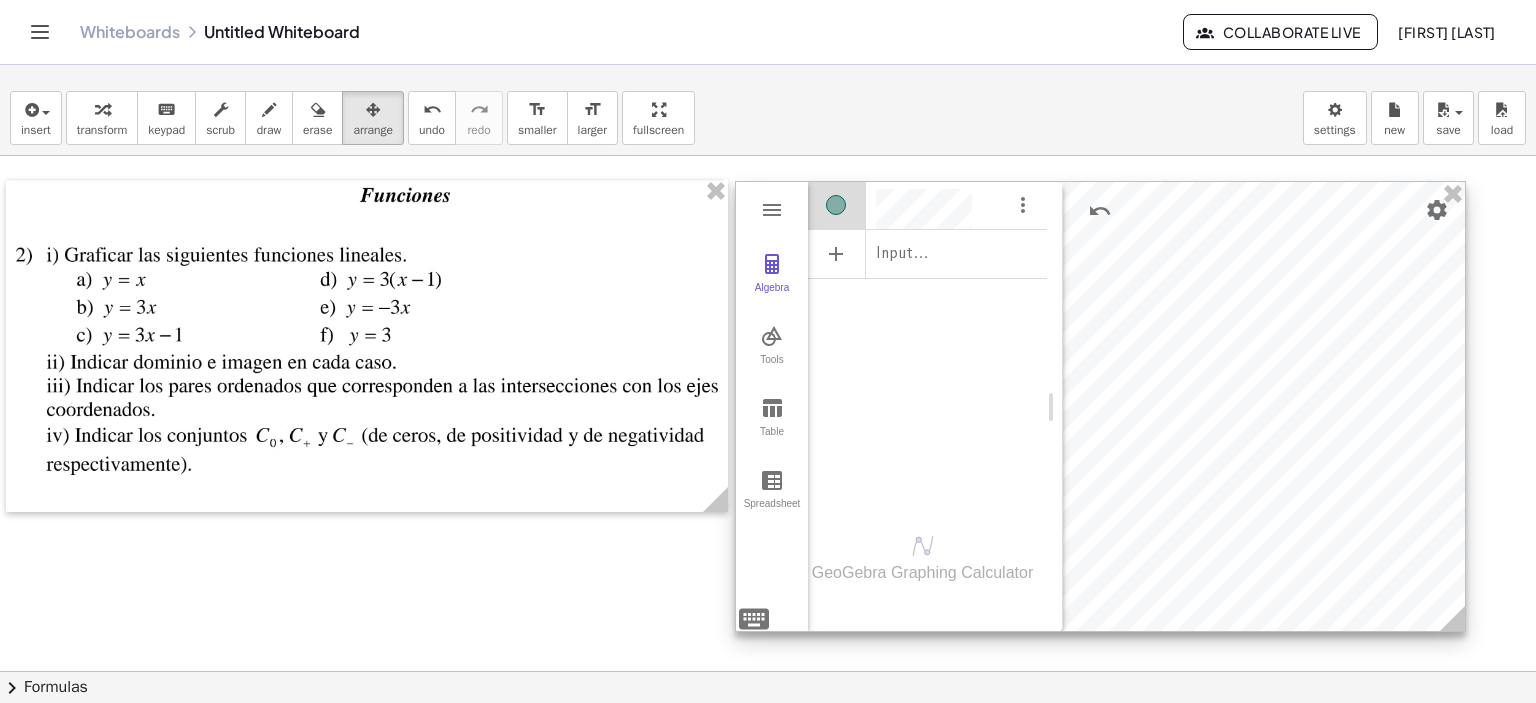 scroll, scrollTop: 12, scrollLeft: 0, axis: vertical 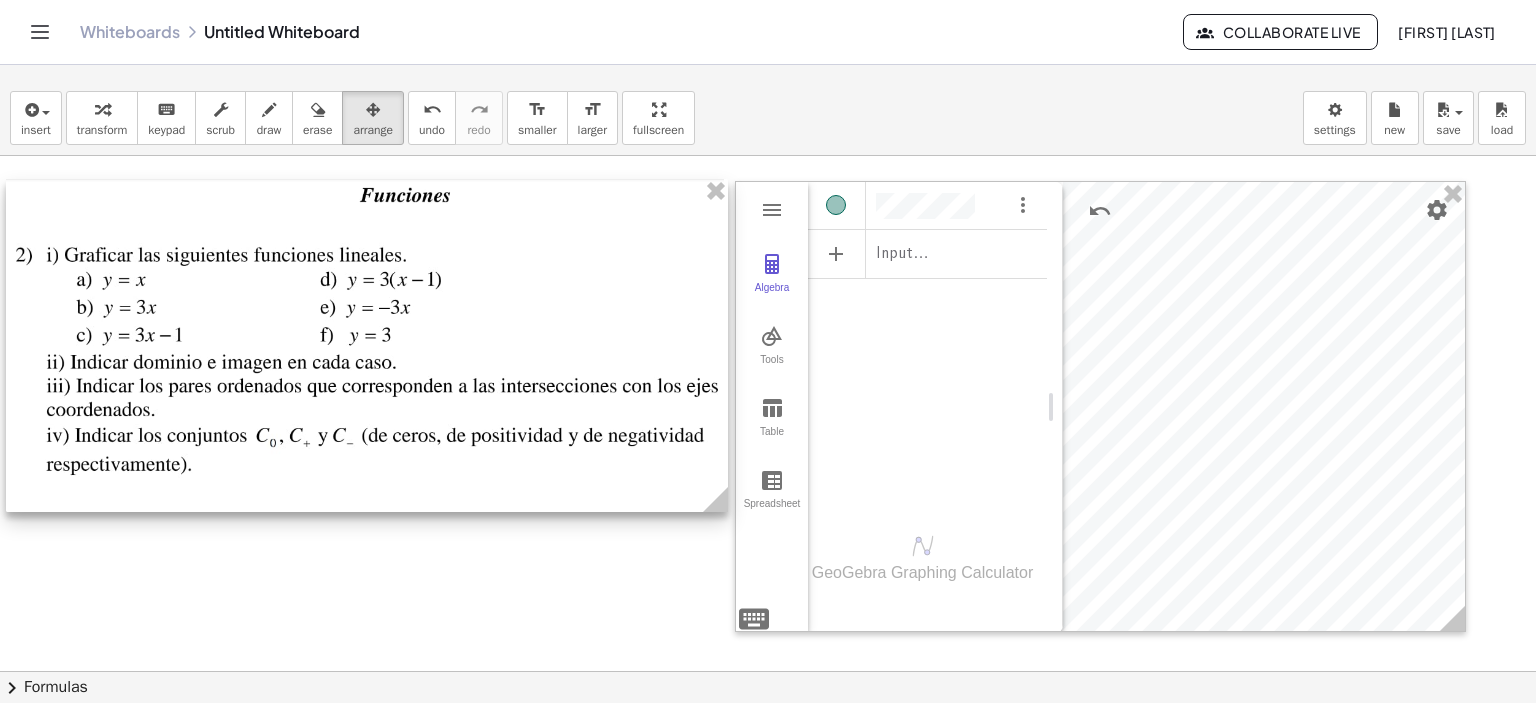 click at bounding box center [367, 345] 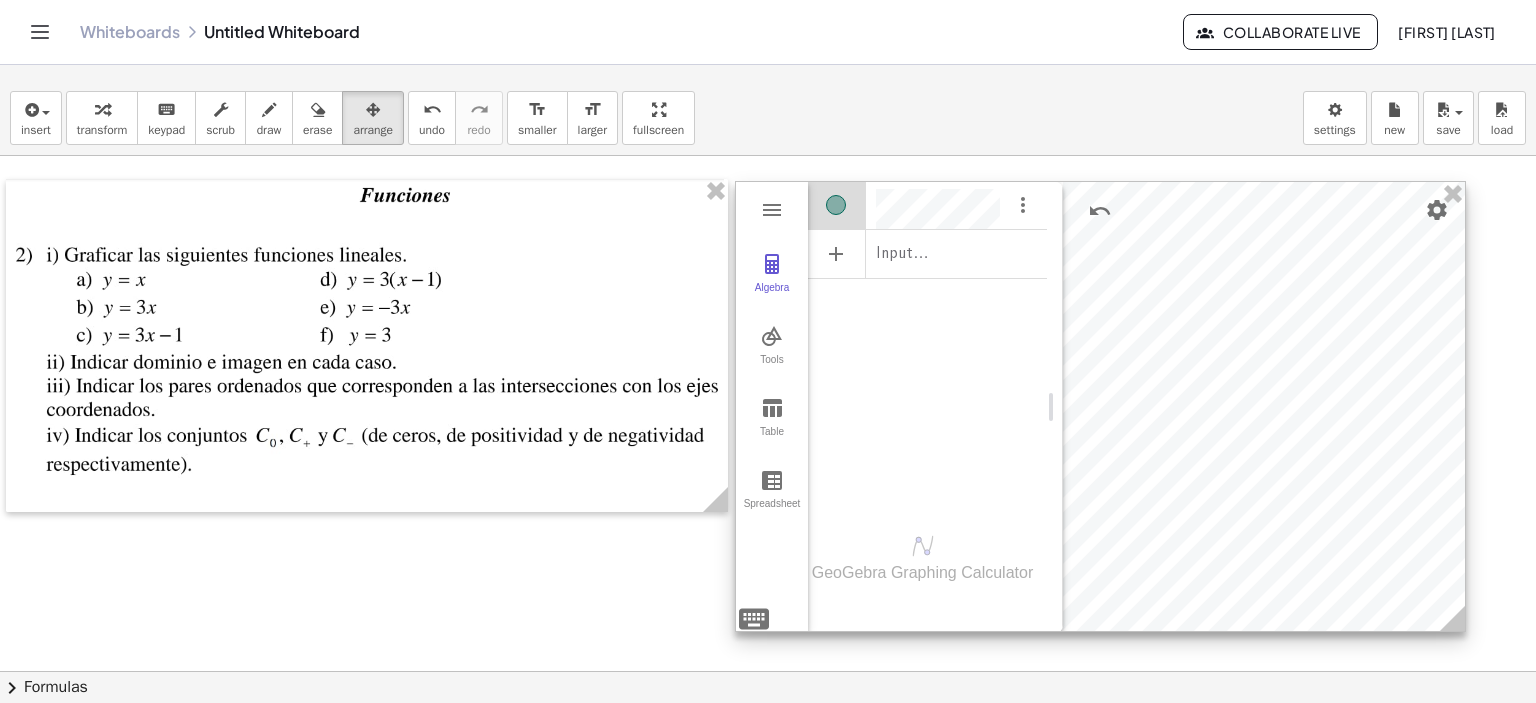 scroll, scrollTop: 12, scrollLeft: 0, axis: vertical 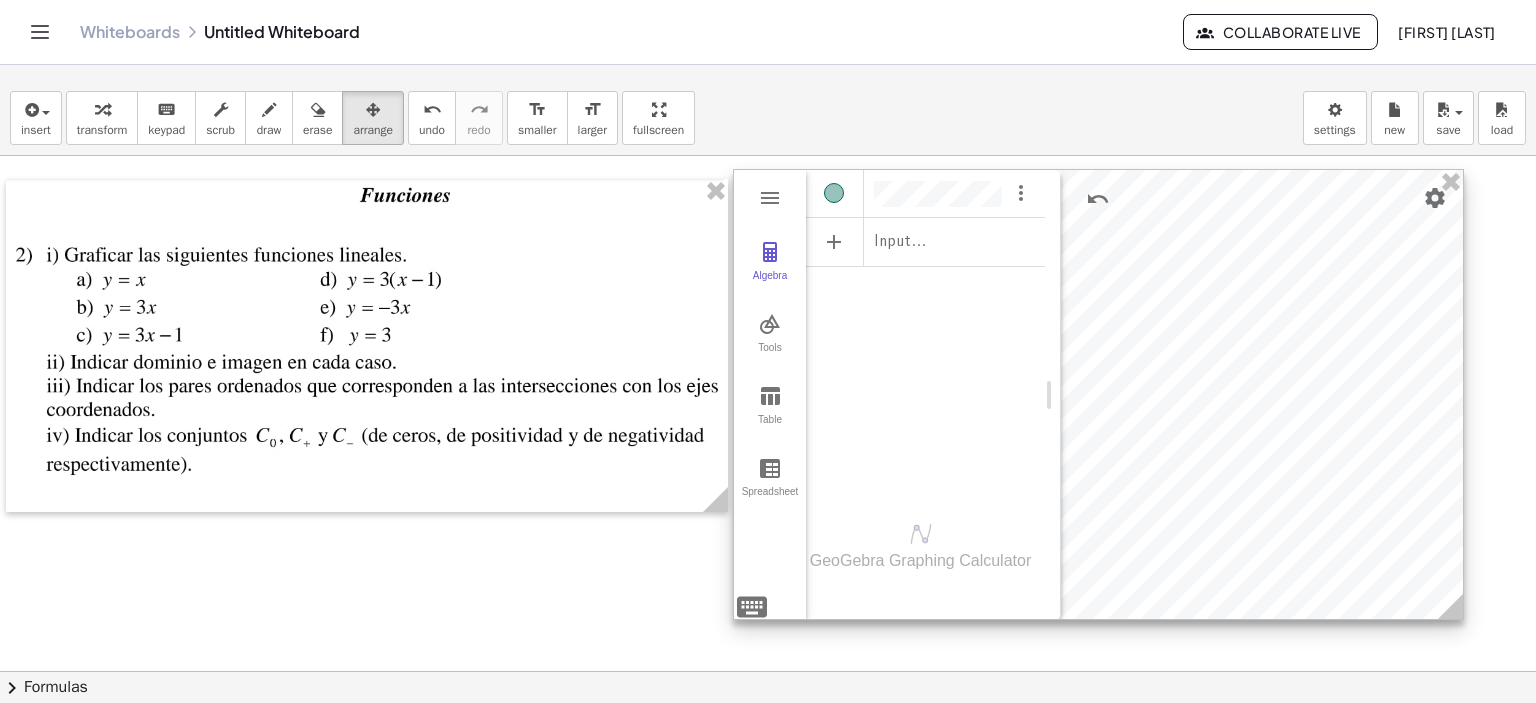 drag, startPoint x: 1324, startPoint y: 479, endPoint x: 1322, endPoint y: 467, distance: 12.165525 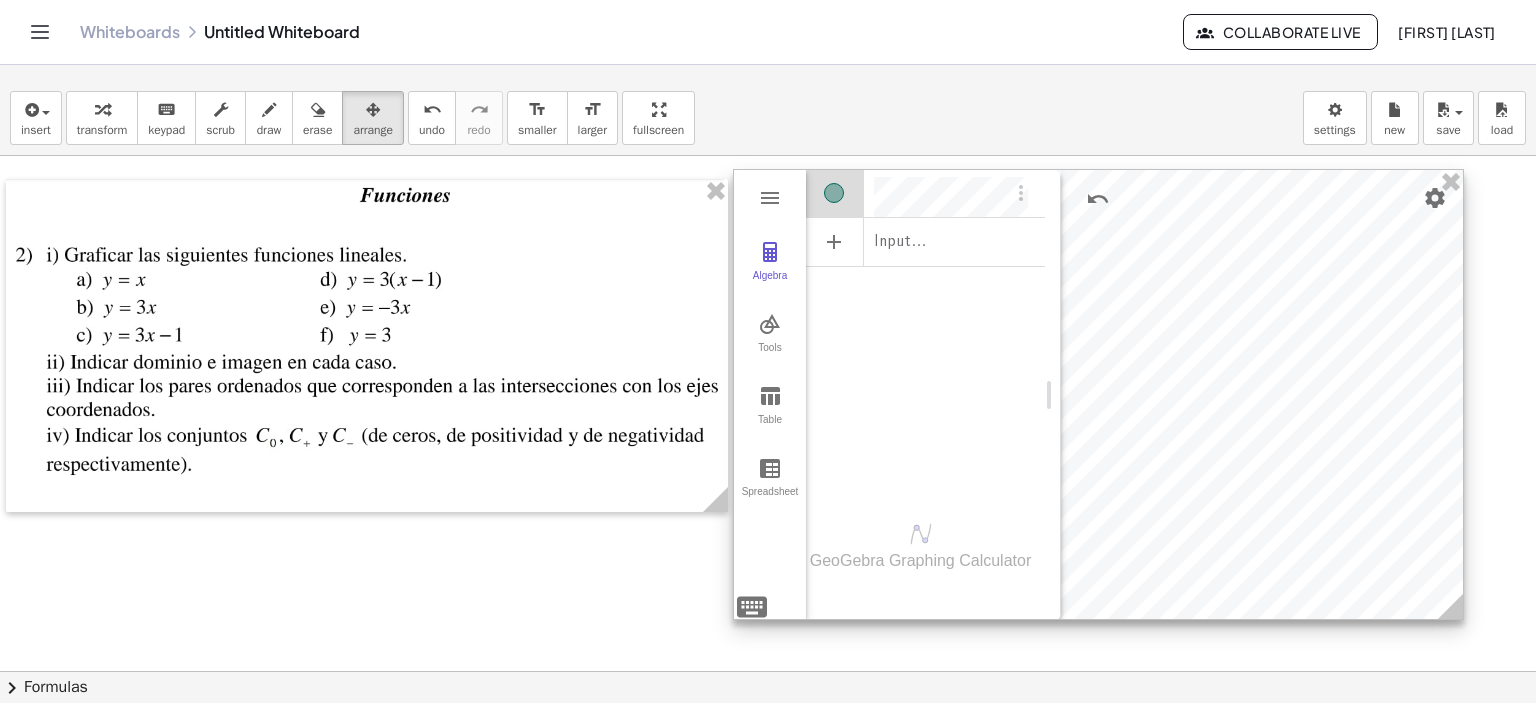 scroll, scrollTop: 12, scrollLeft: 0, axis: vertical 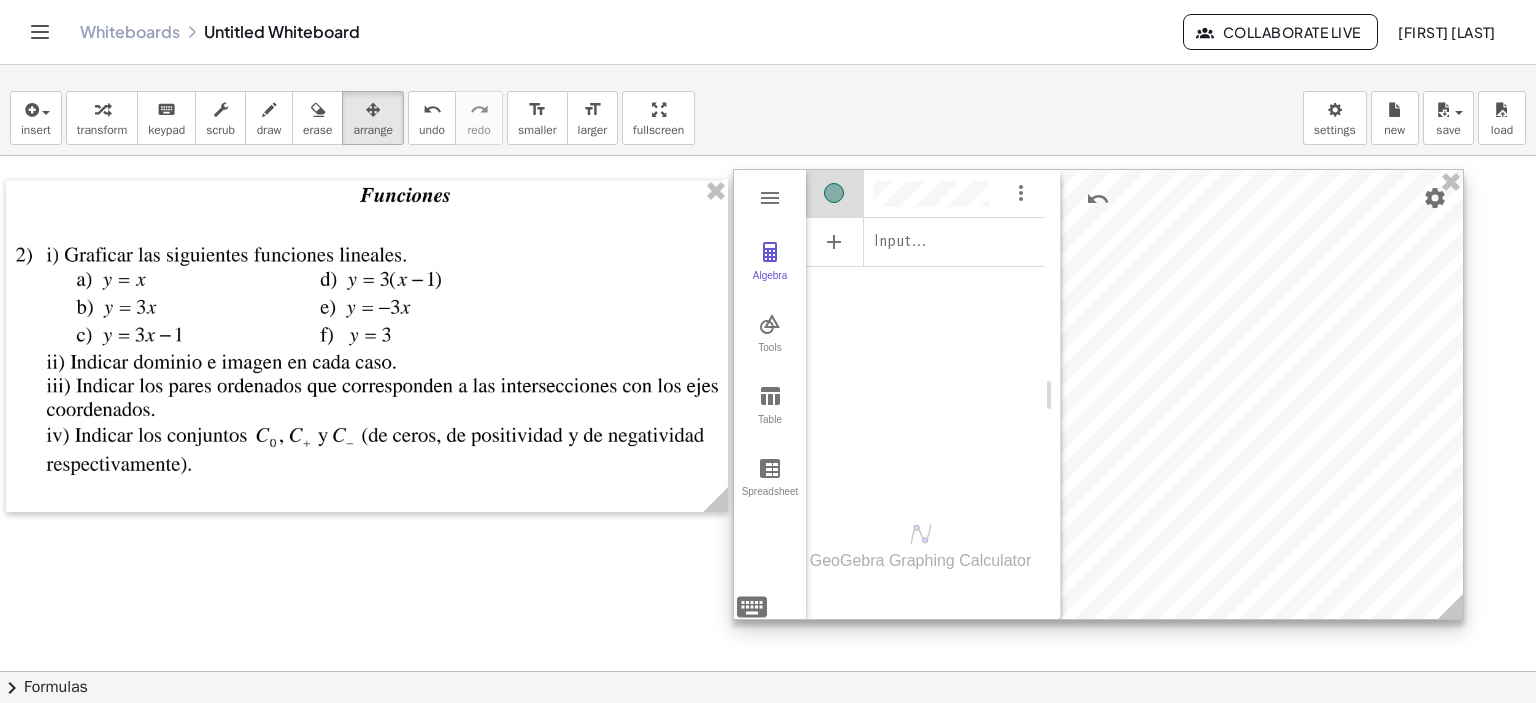click at bounding box center (925, 190) 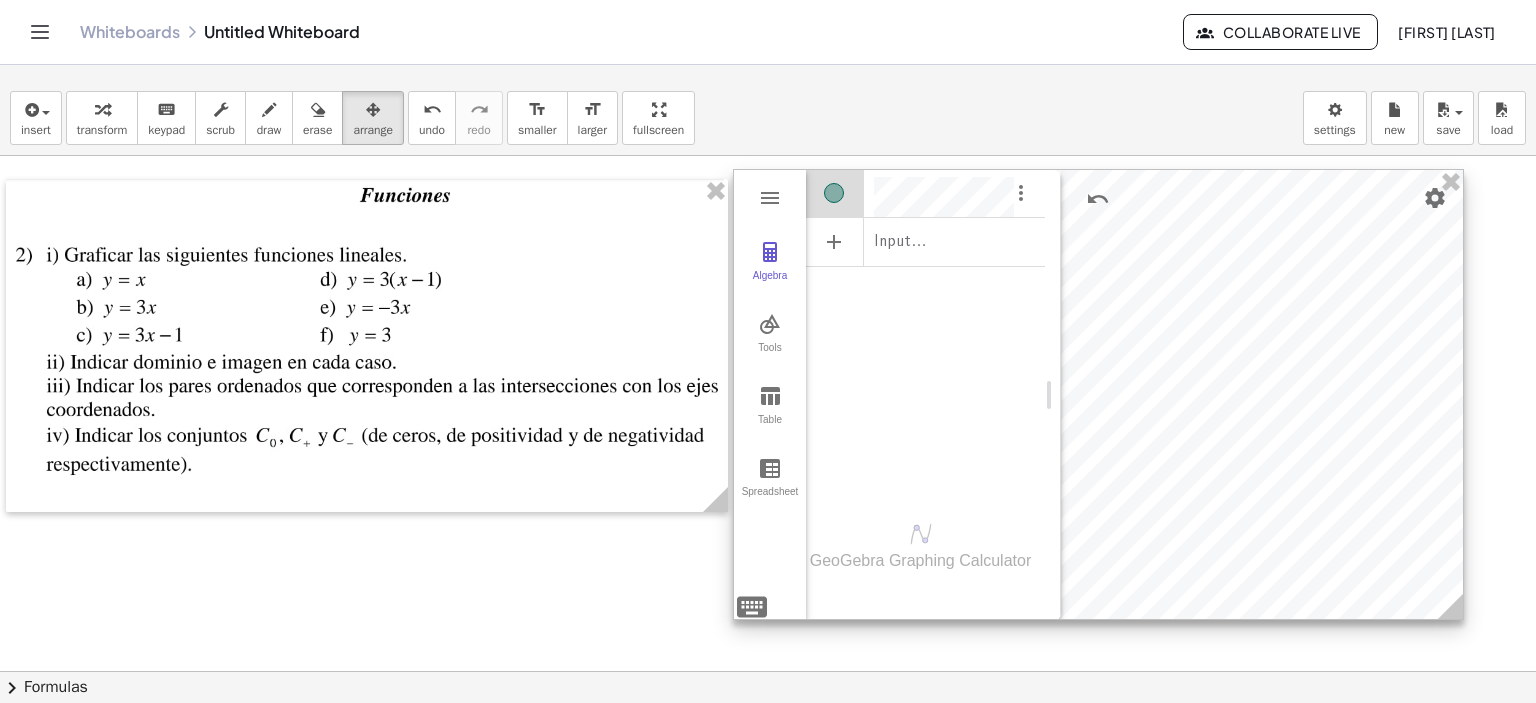 scroll, scrollTop: 12, scrollLeft: 0, axis: vertical 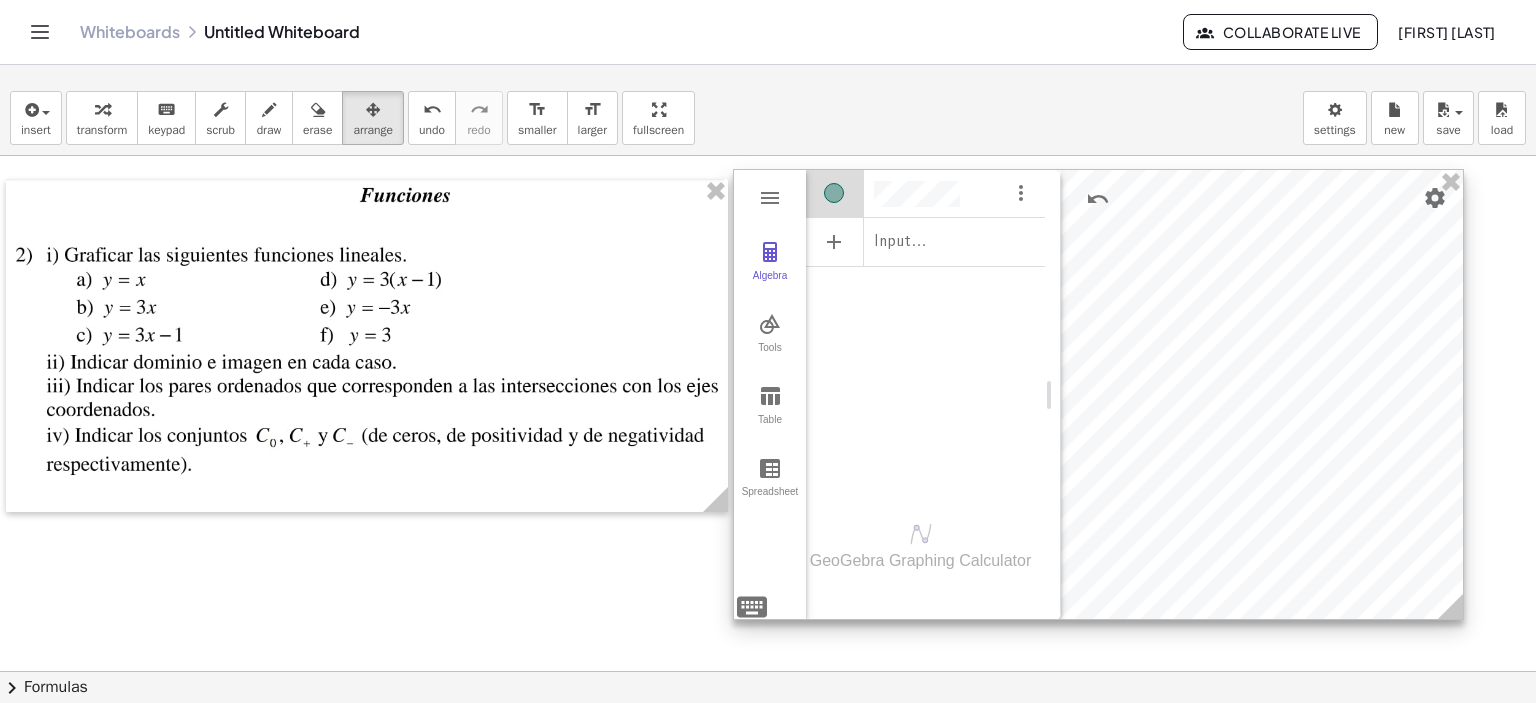 click at bounding box center [925, 190] 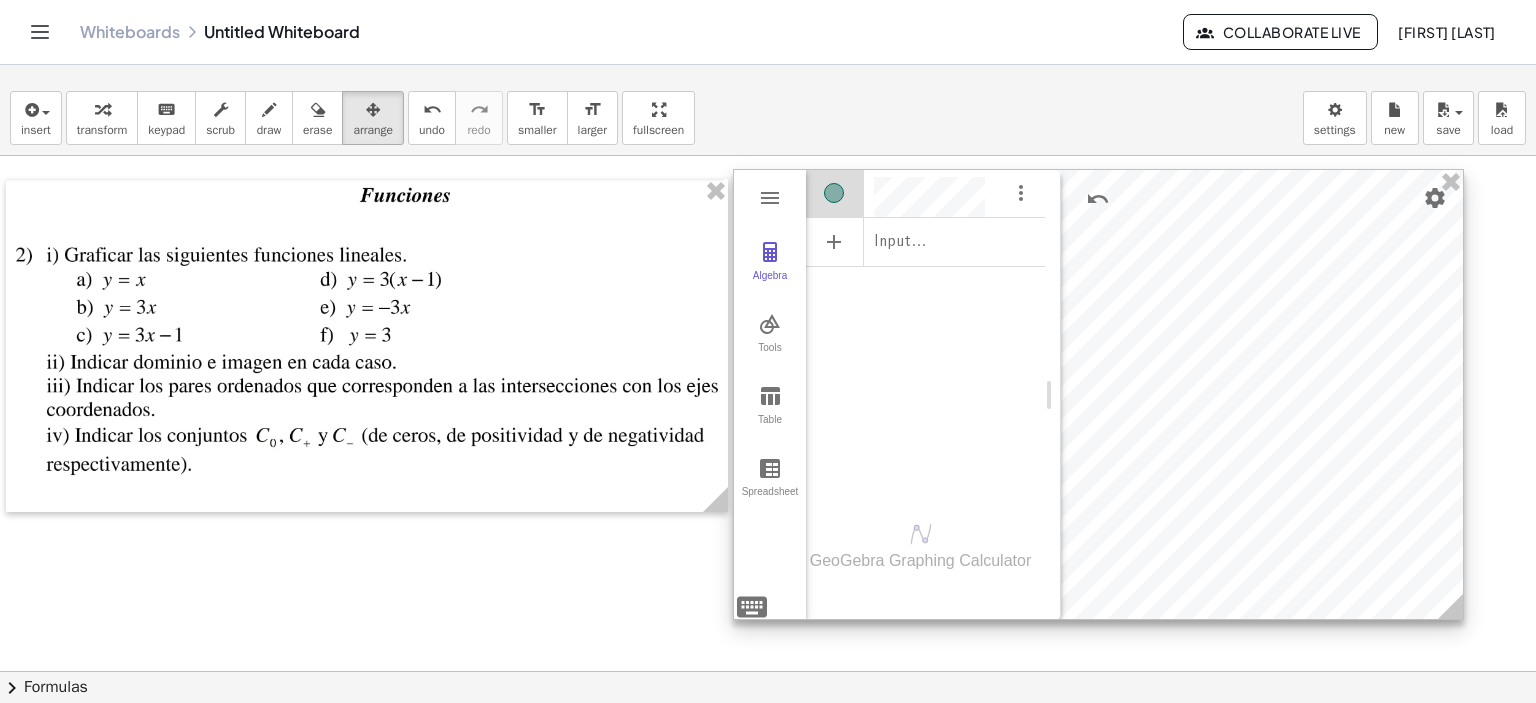 scroll, scrollTop: 12, scrollLeft: 0, axis: vertical 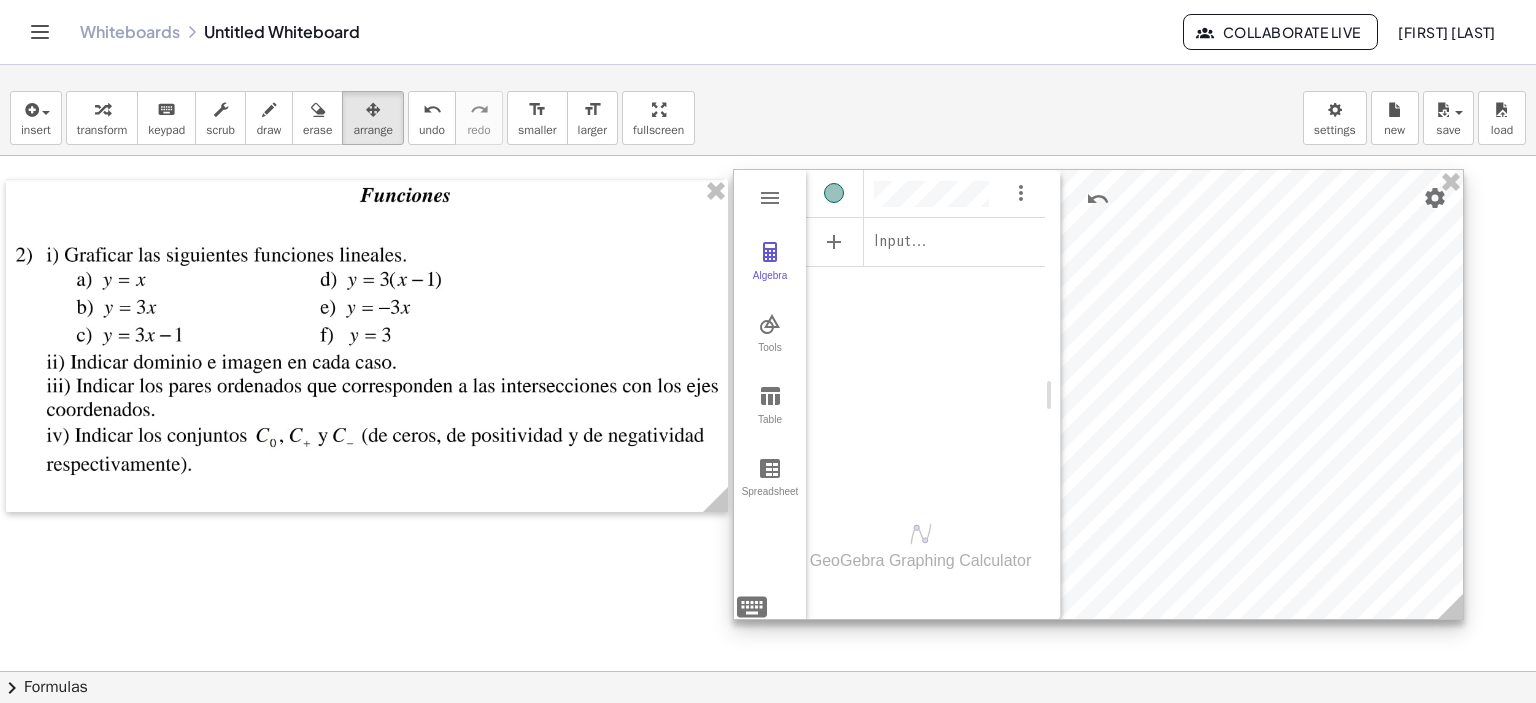 click at bounding box center (925, 190) 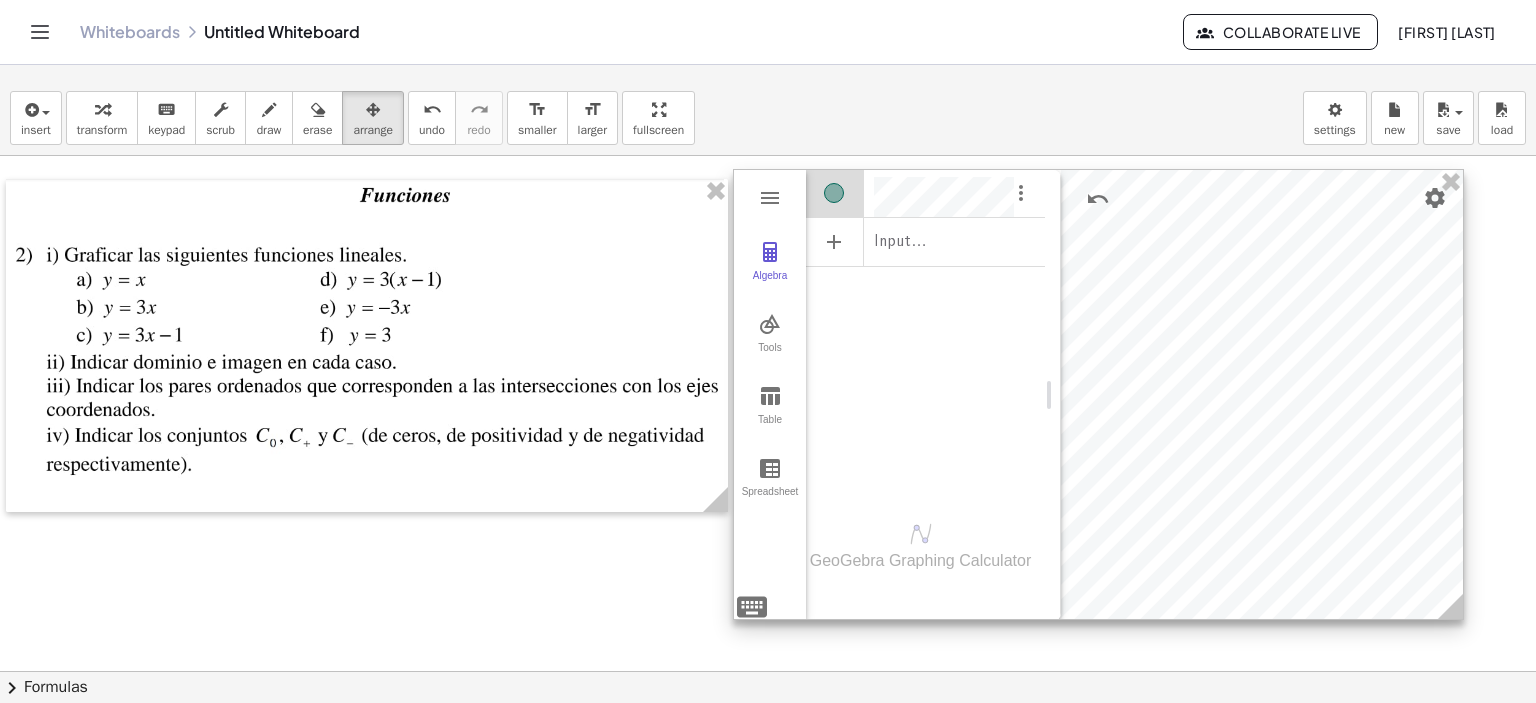 scroll, scrollTop: 12, scrollLeft: 0, axis: vertical 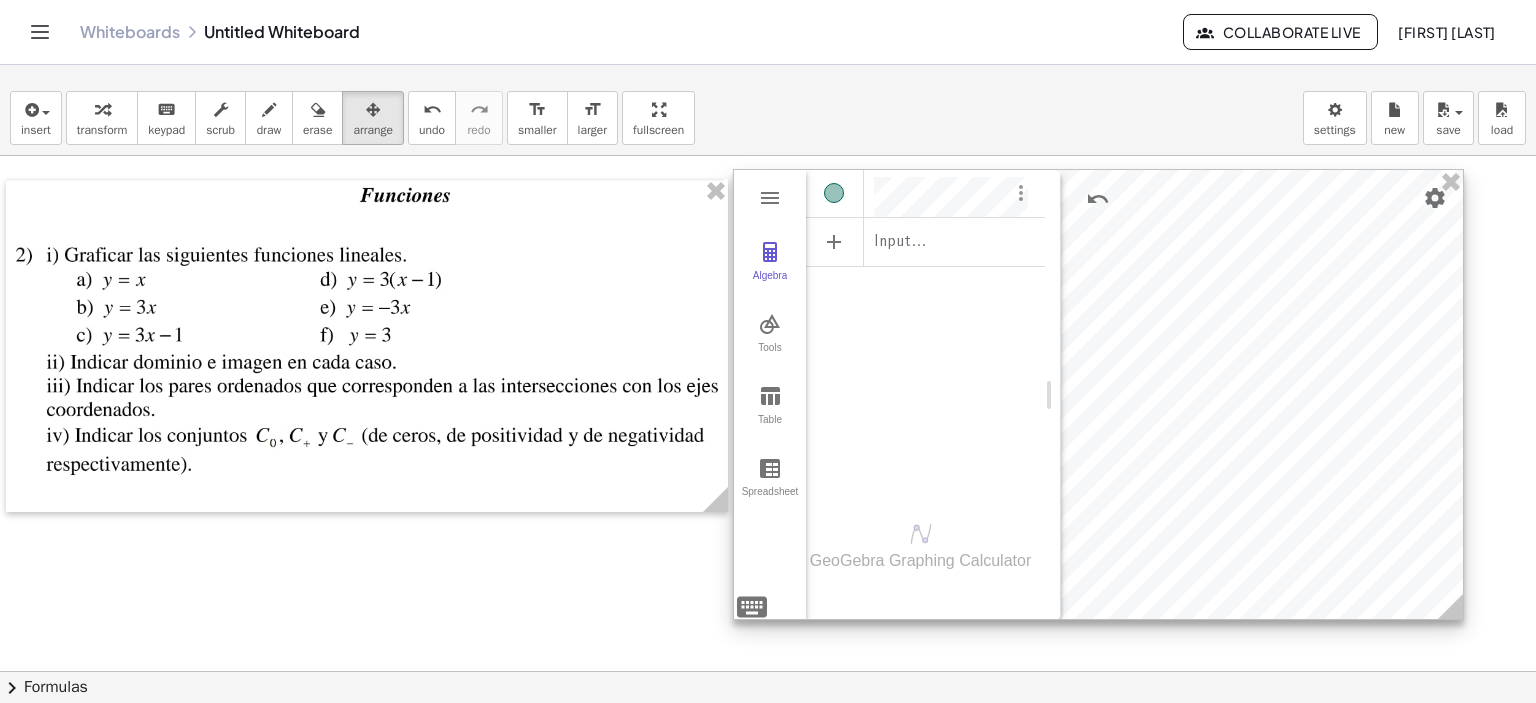 click at bounding box center [1021, 195] 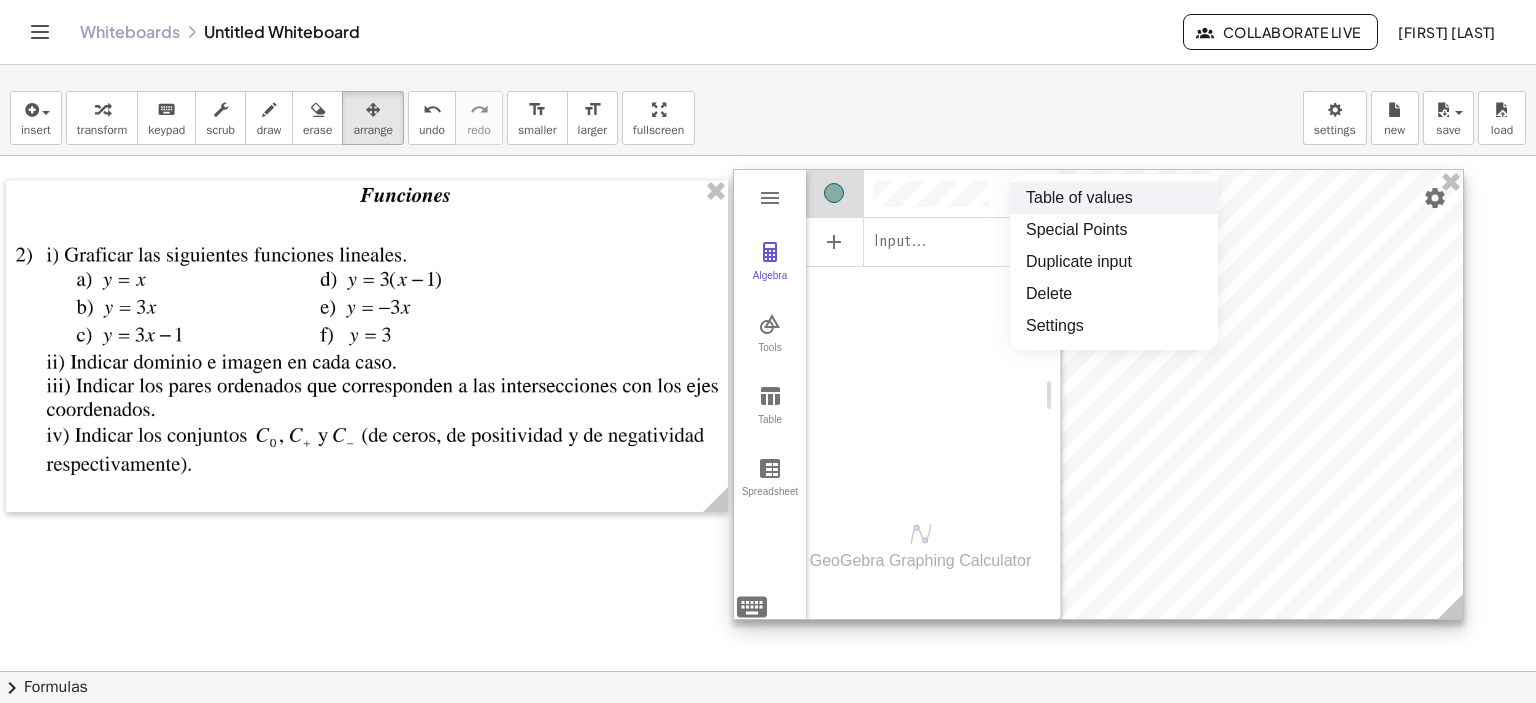 click on "Table of values" at bounding box center [1114, 198] 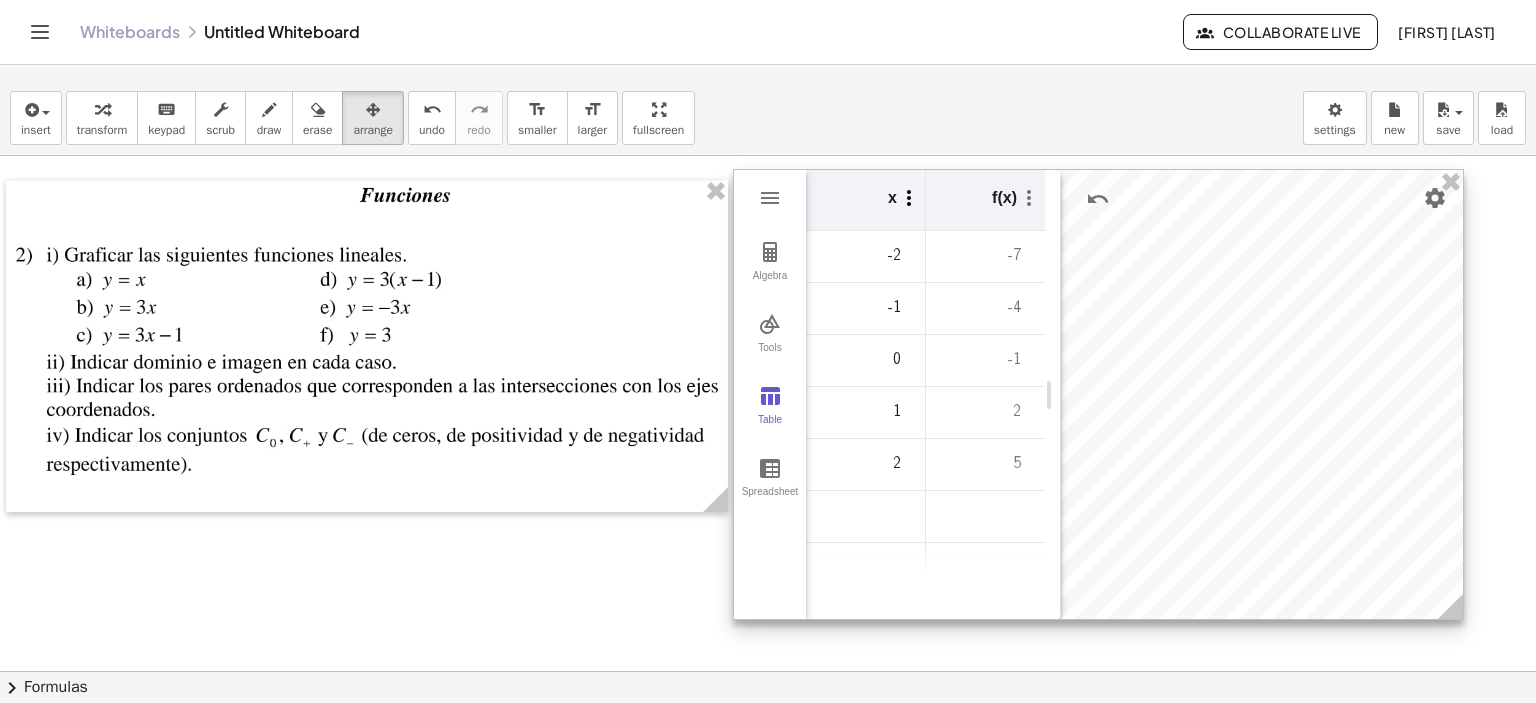 click at bounding box center (909, 198) 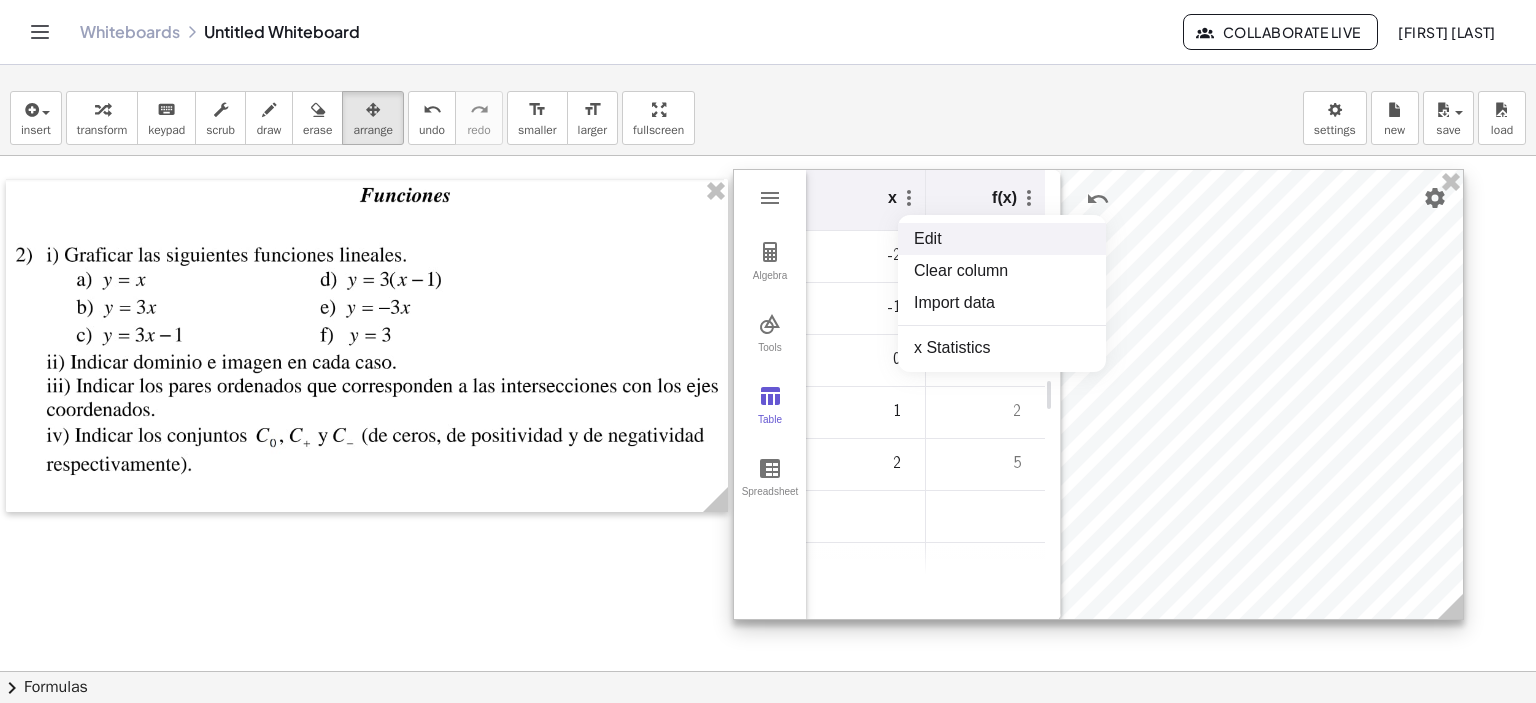 click on "x" at bounding box center (866, 200) 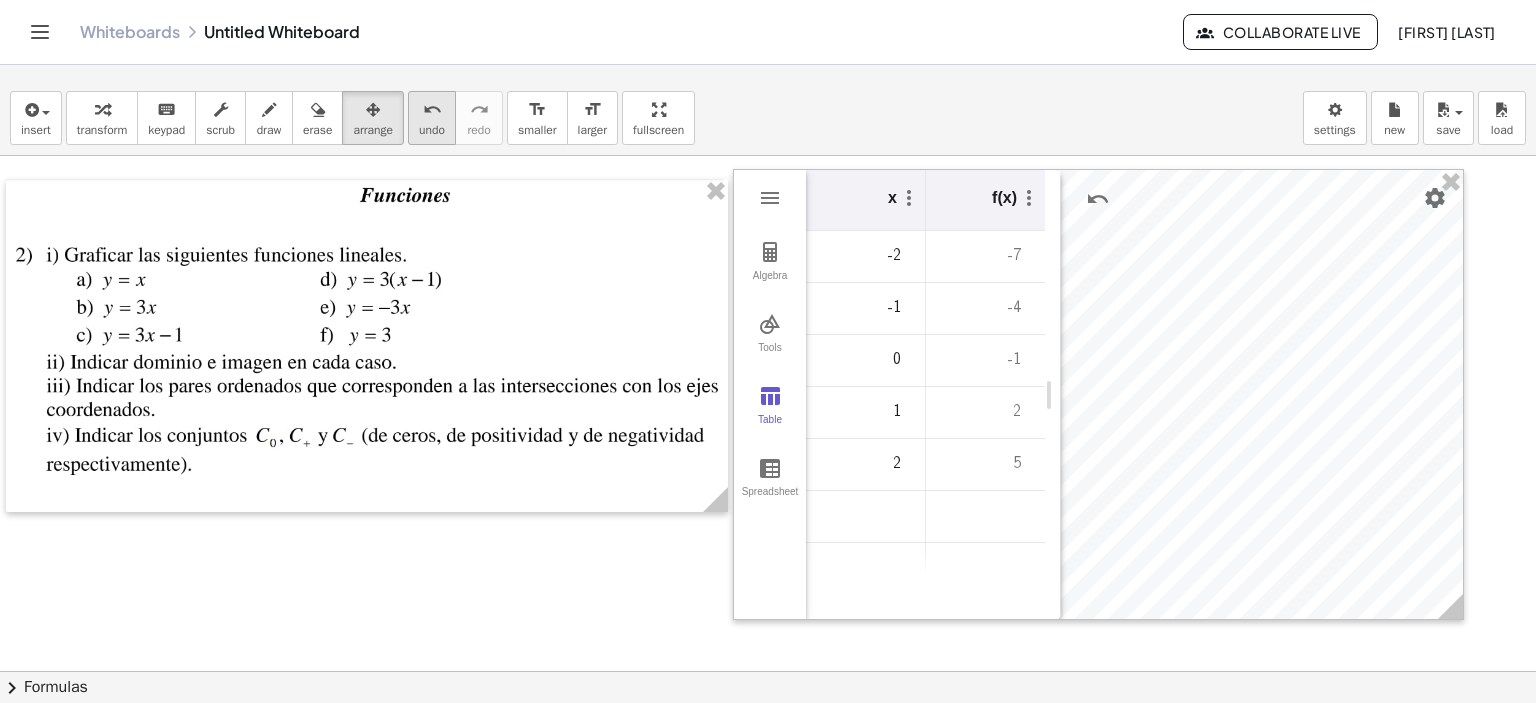 click on "undo" at bounding box center (432, 130) 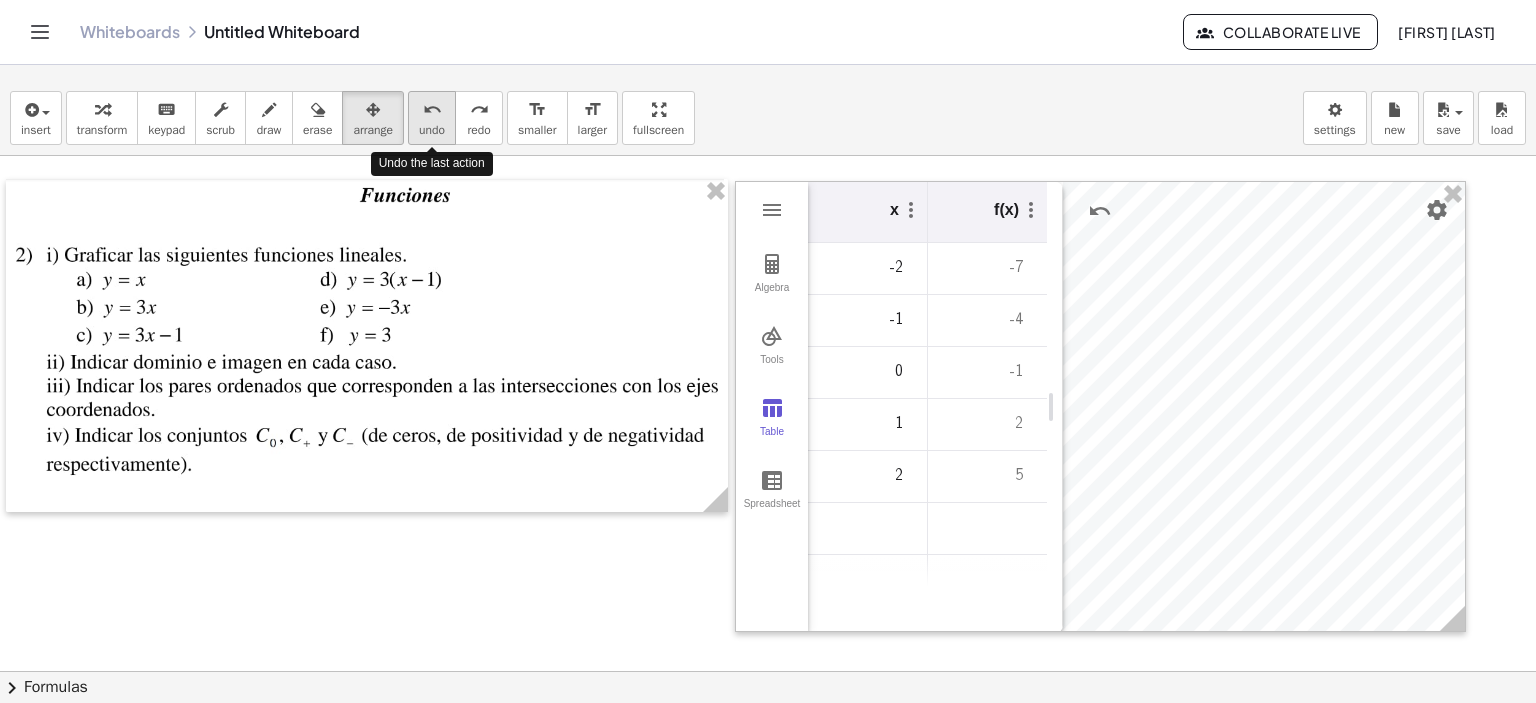 click on "undo" at bounding box center (432, 130) 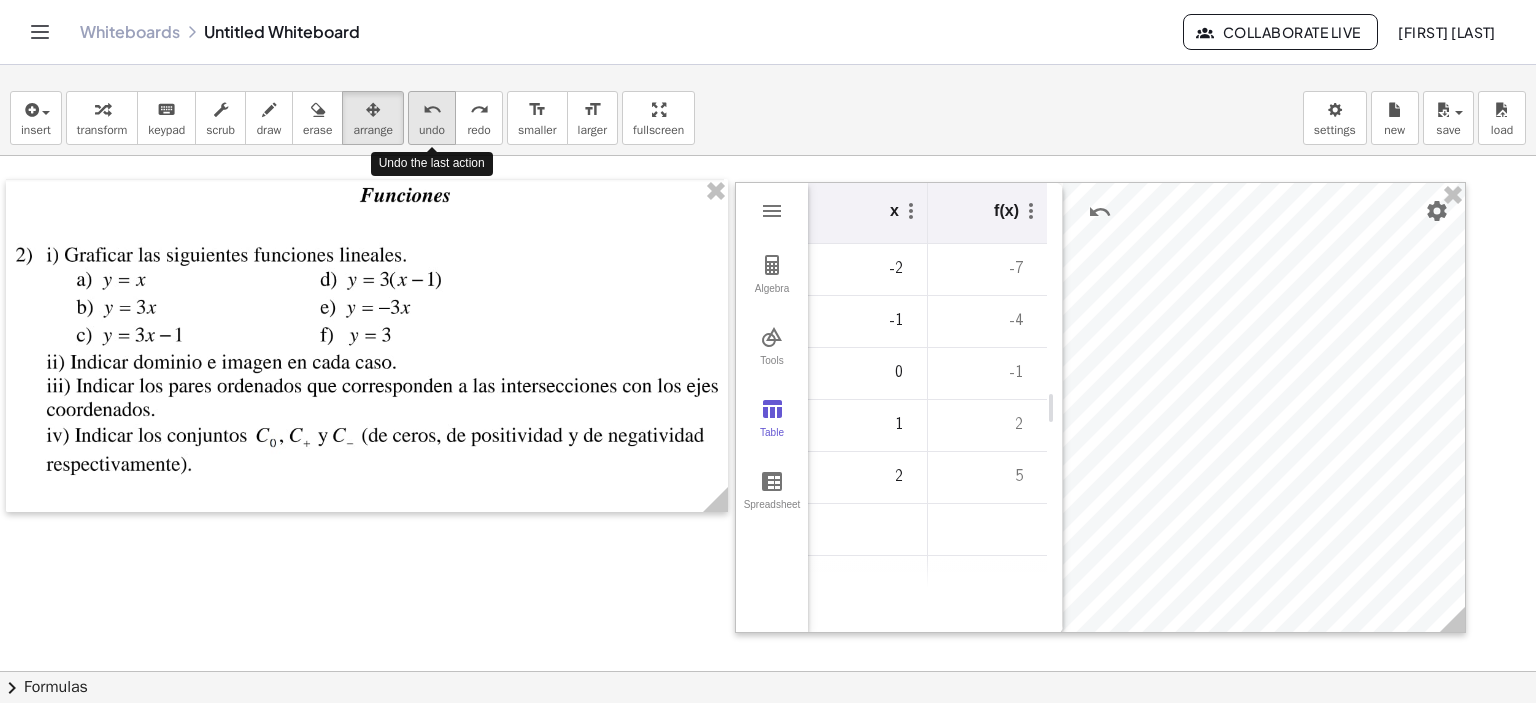 click on "undo" at bounding box center (432, 110) 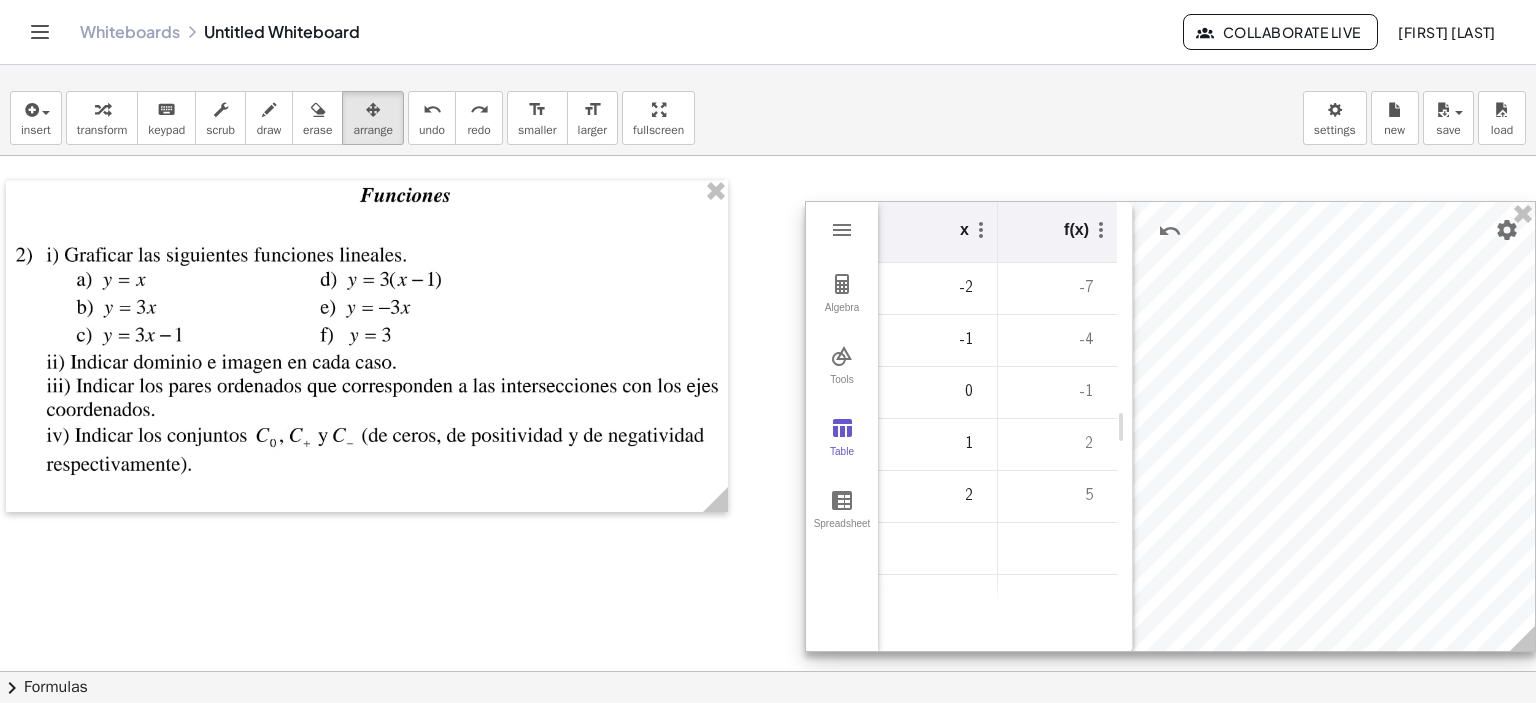drag, startPoint x: 891, startPoint y: 212, endPoint x: 872, endPoint y: 215, distance: 19.235384 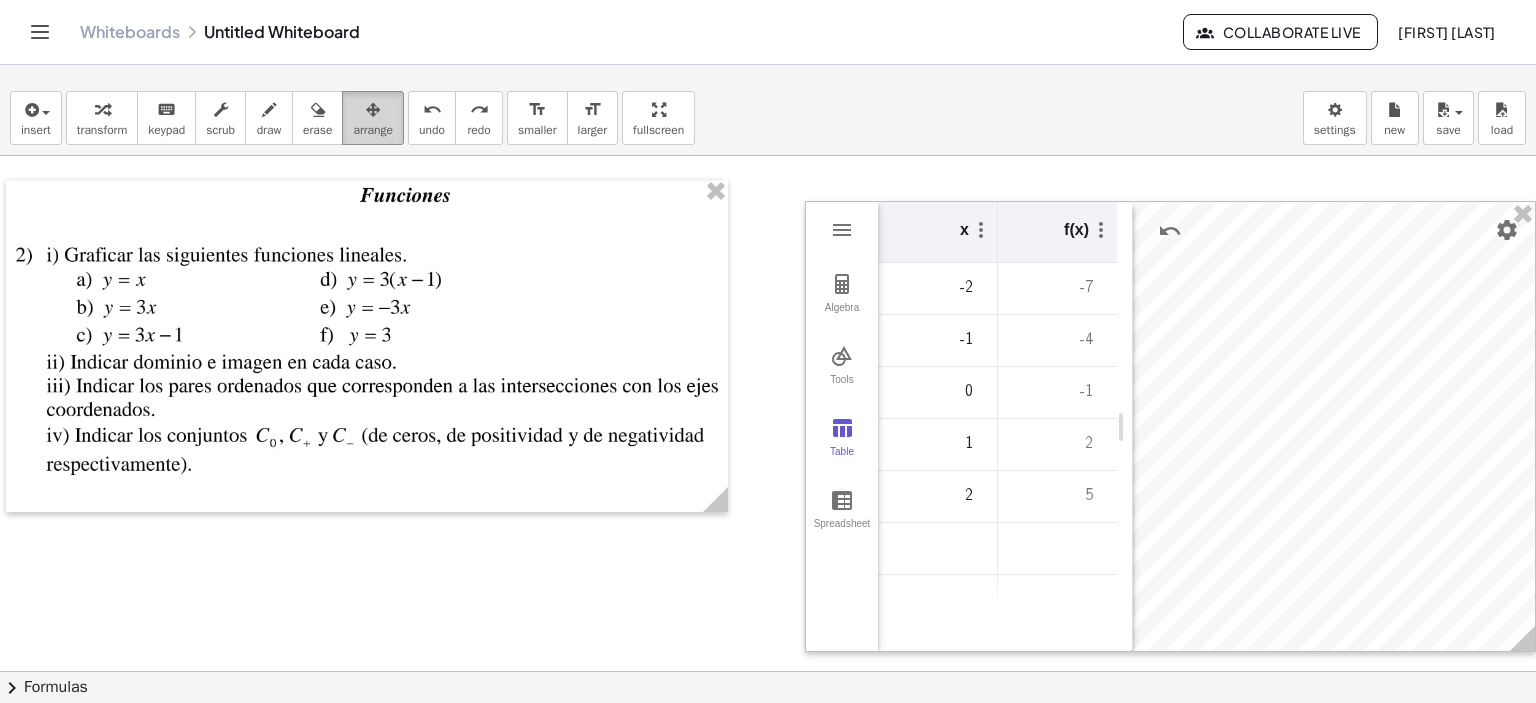 click at bounding box center (373, 109) 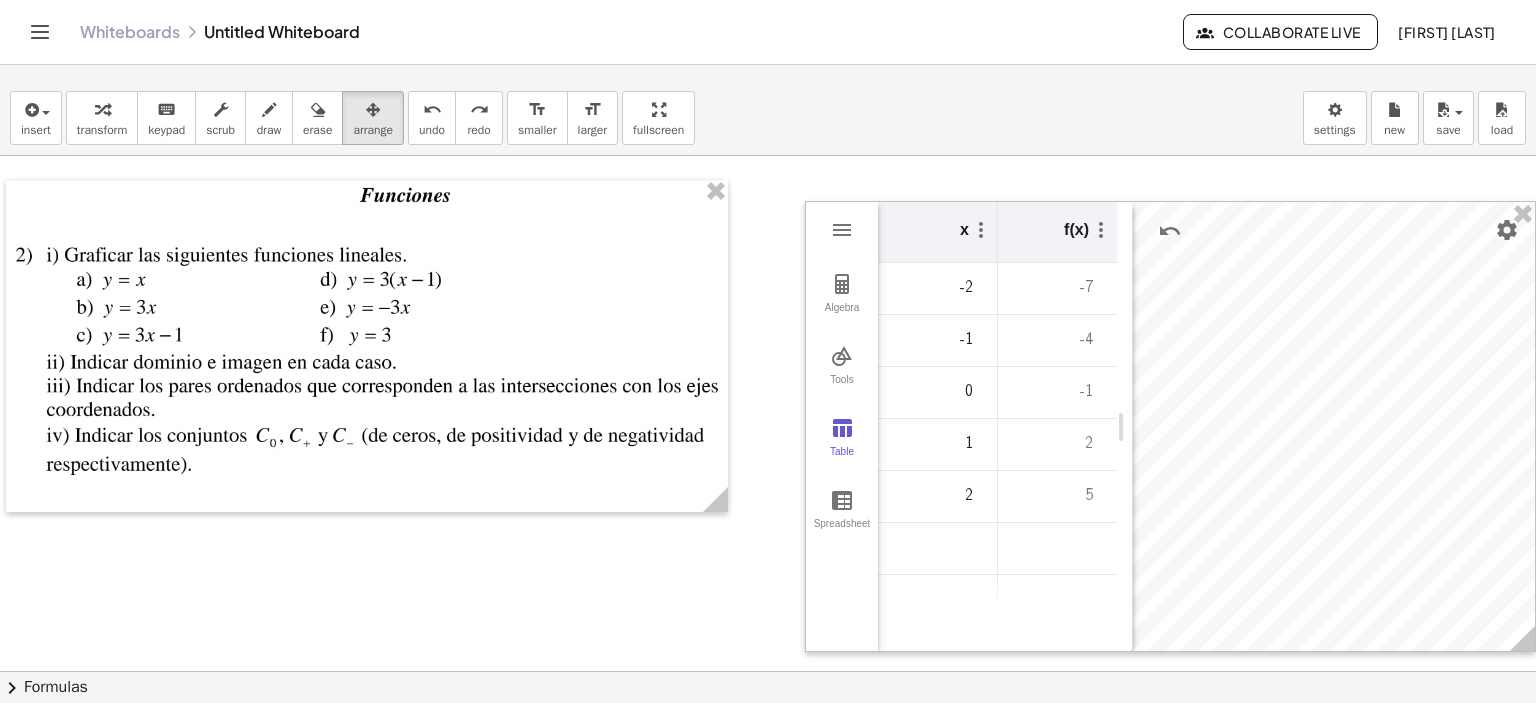 drag, startPoint x: 868, startPoint y: 214, endPoint x: 795, endPoint y: 199, distance: 74.52516 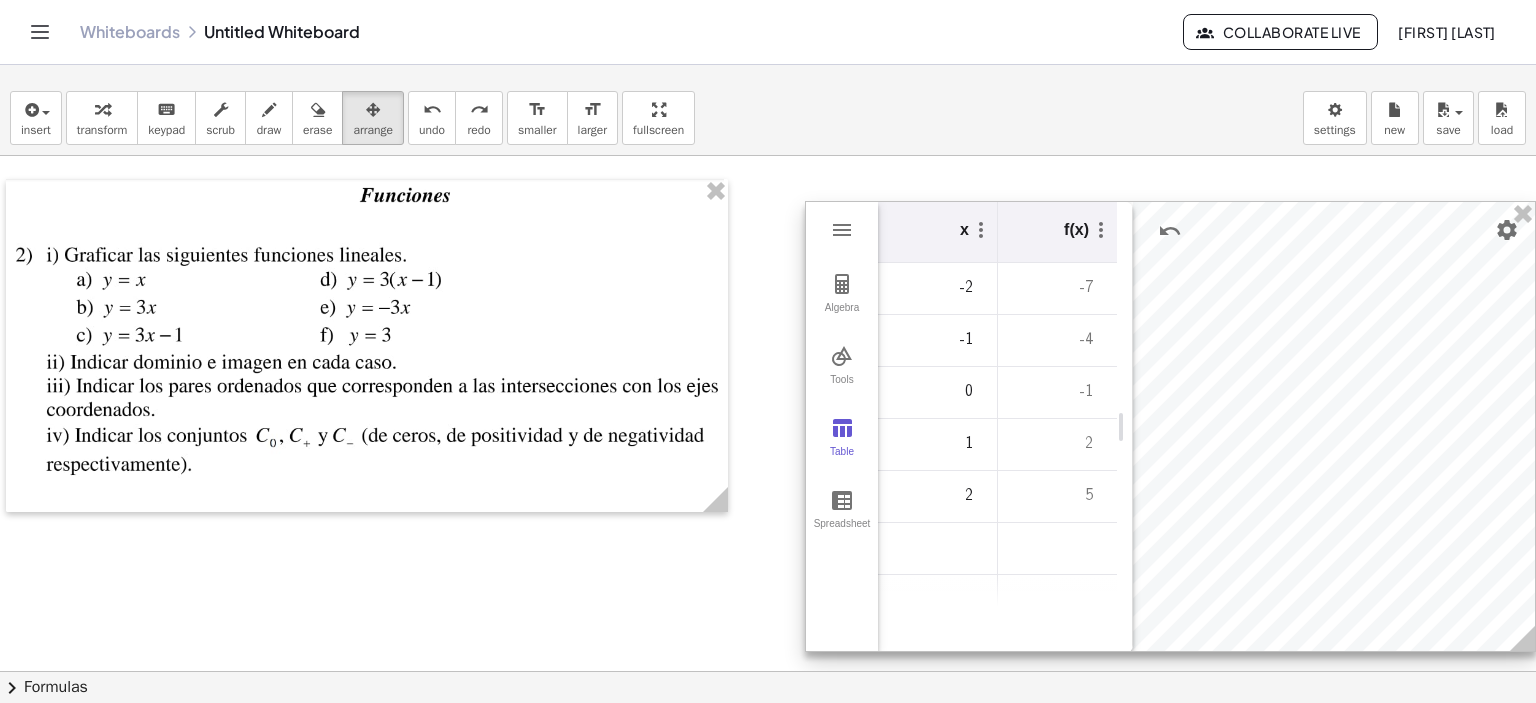 drag, startPoint x: 869, startPoint y: 228, endPoint x: 863, endPoint y: 206, distance: 22.803509 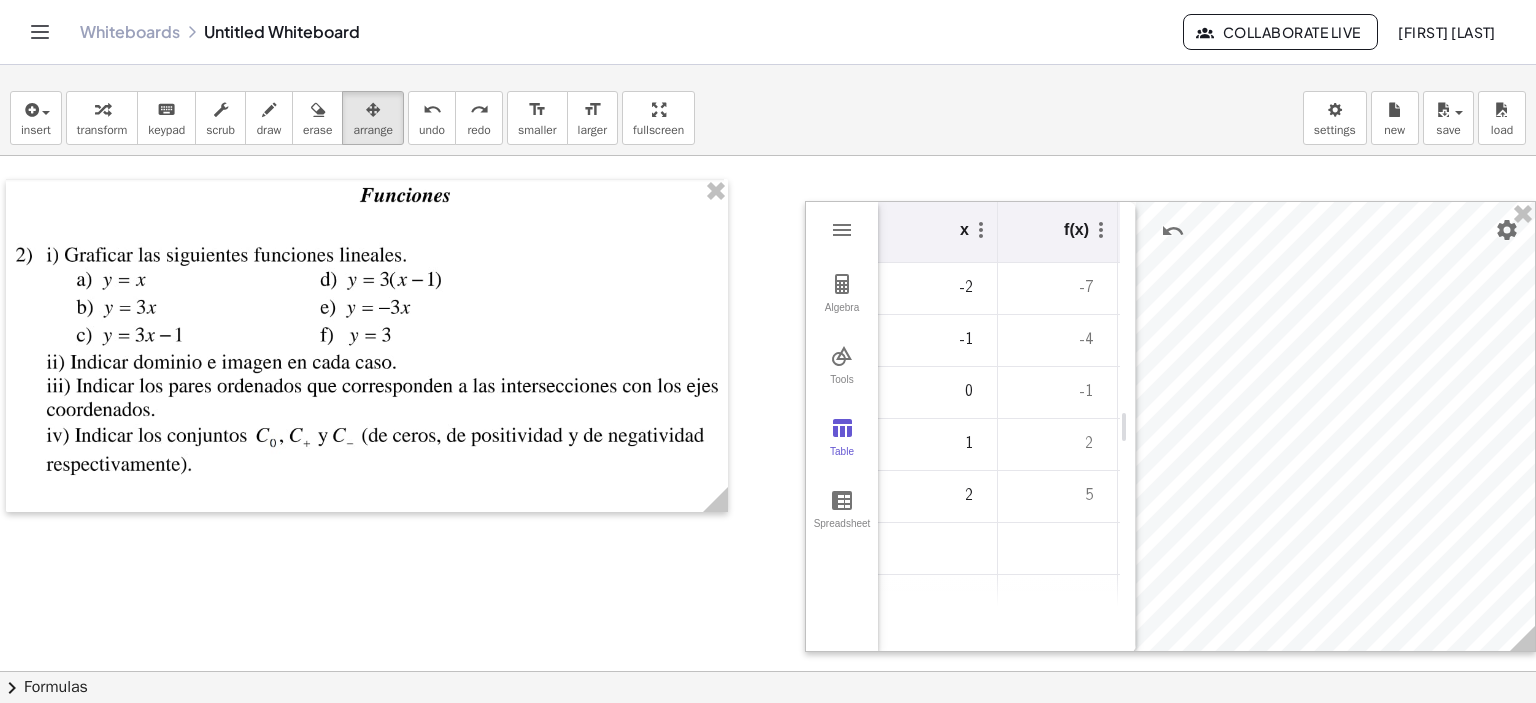 drag, startPoint x: 1120, startPoint y: 423, endPoint x: 1123, endPoint y: 460, distance: 37.12142 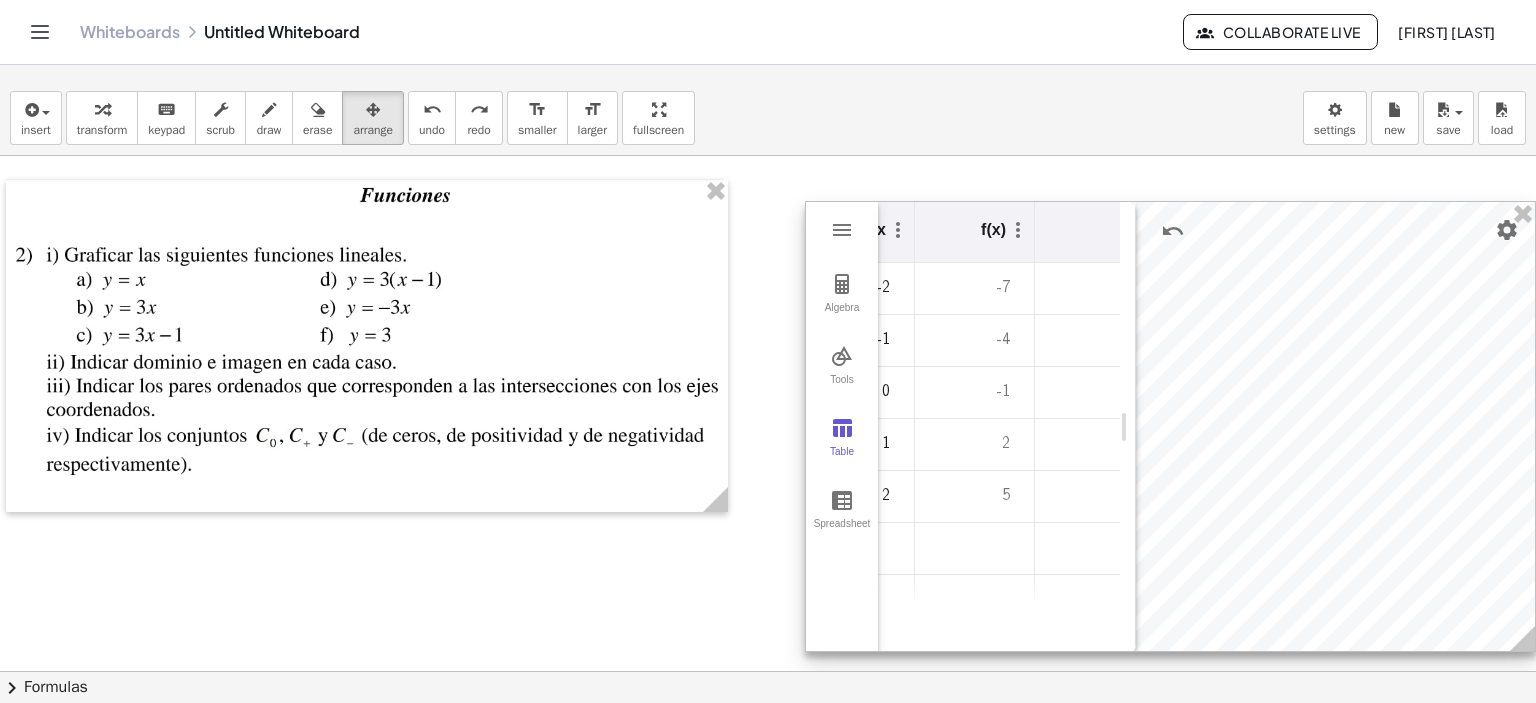 scroll, scrollTop: 0, scrollLeft: 0, axis: both 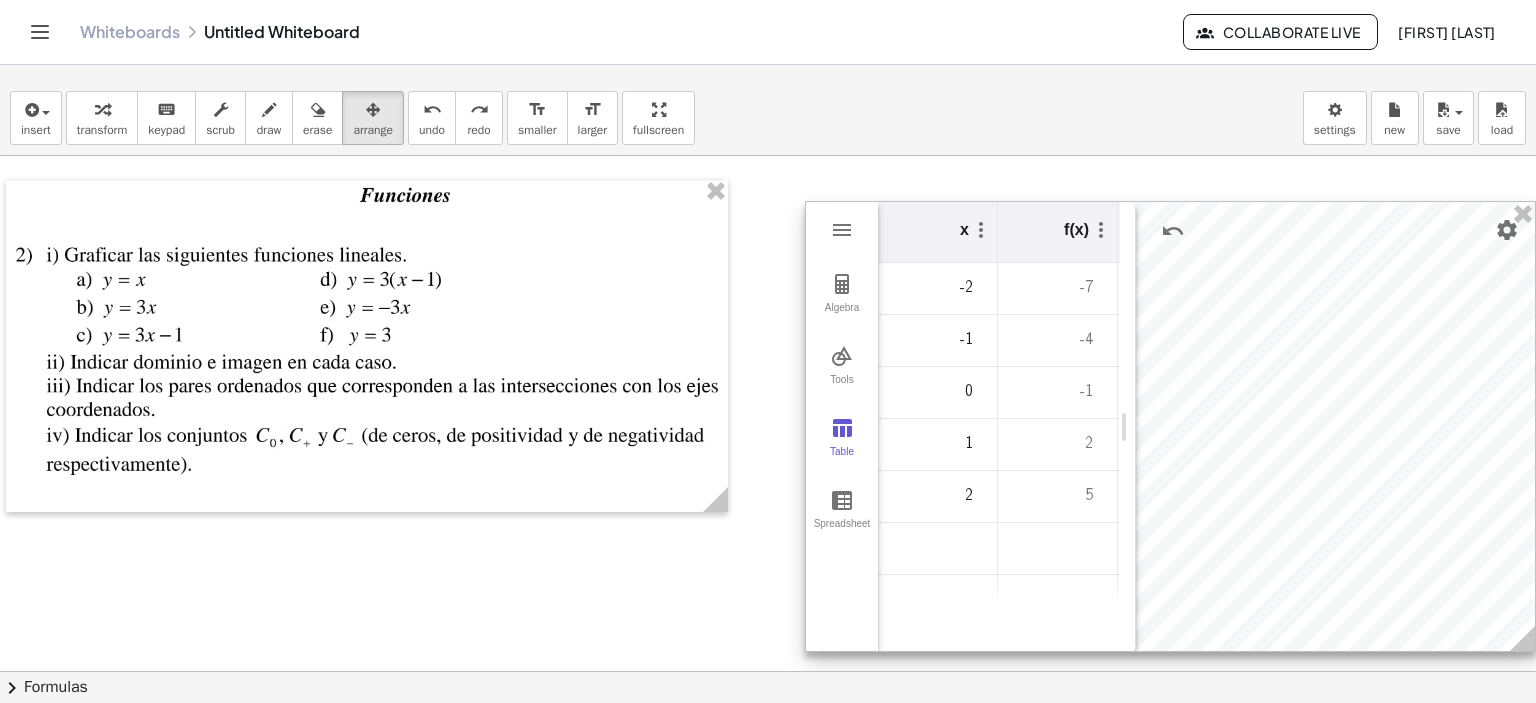 click on "x" at bounding box center (964, 226) 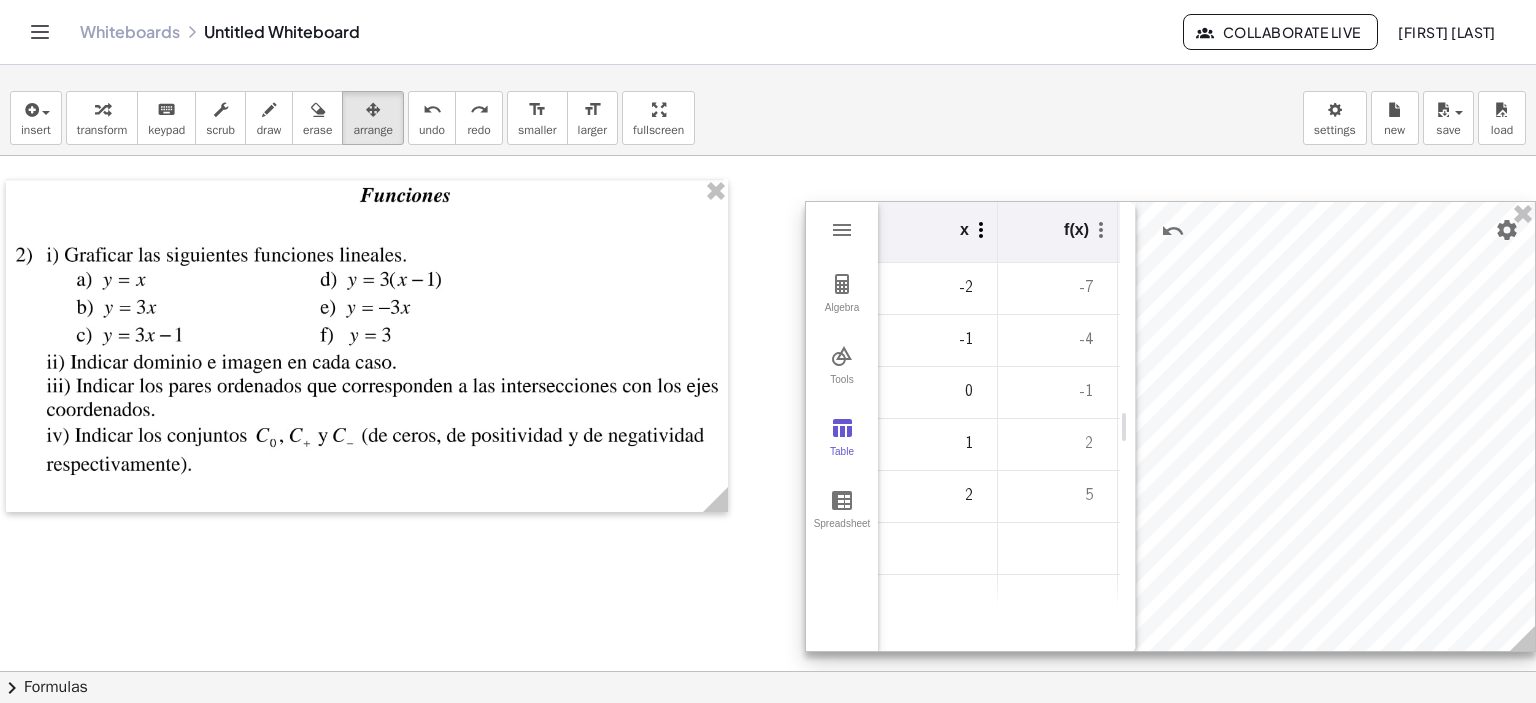click at bounding box center [981, 230] 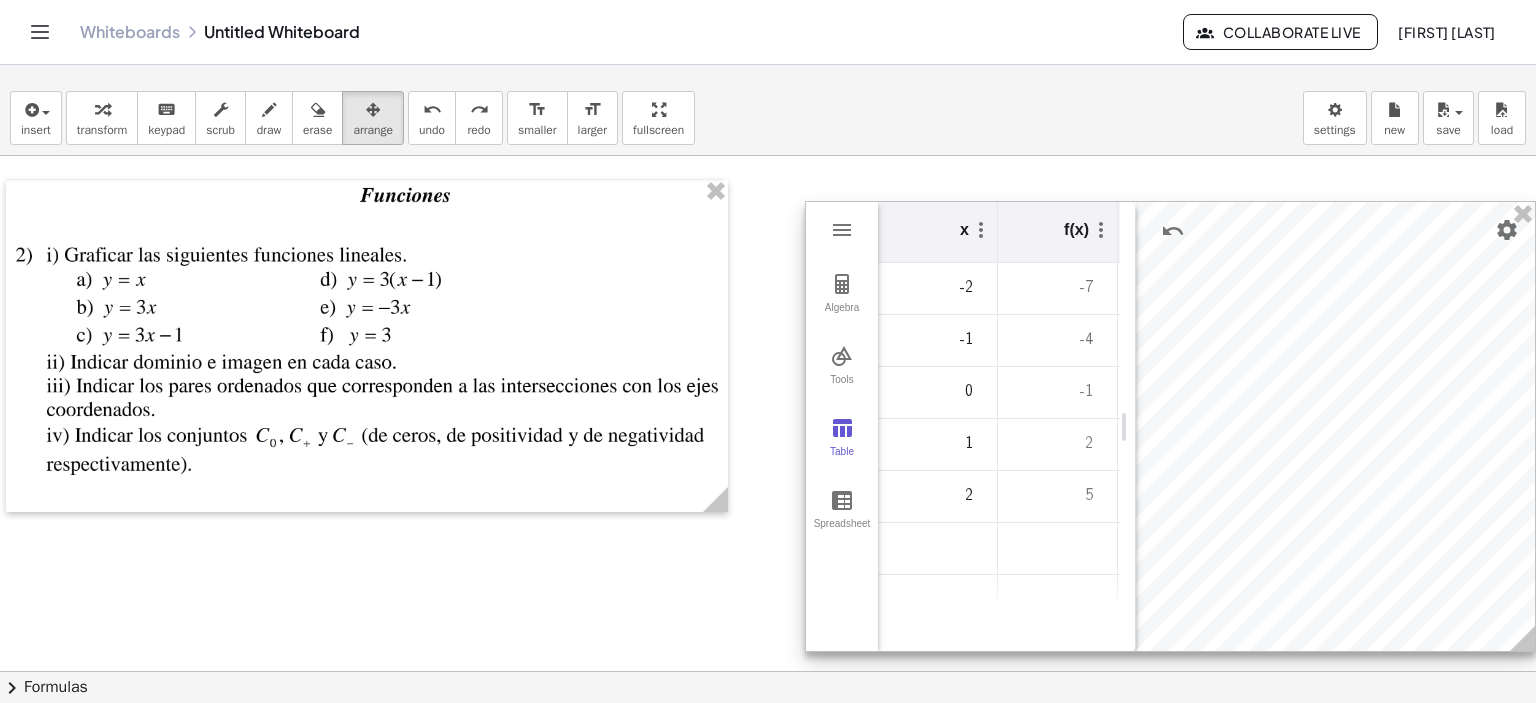 click on "x" at bounding box center (938, 232) 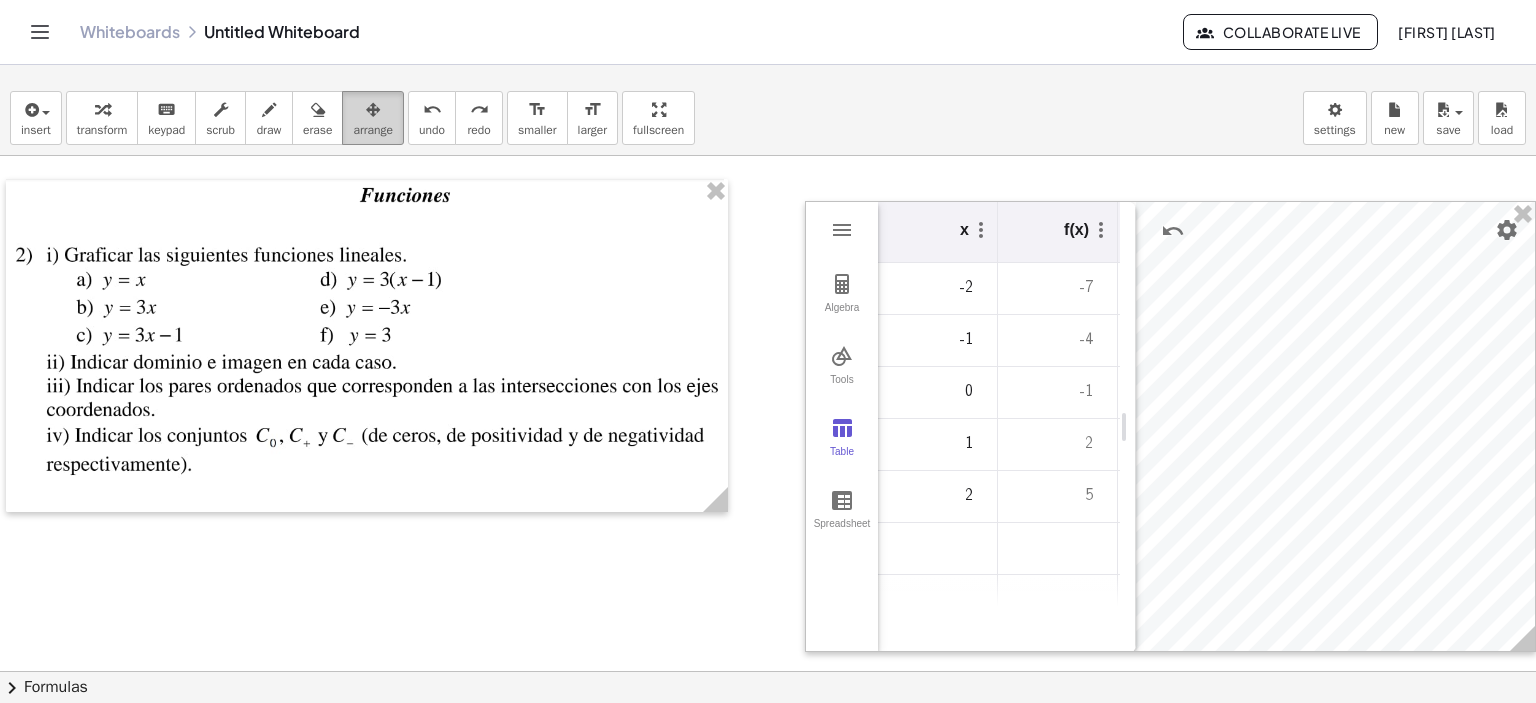click at bounding box center (373, 109) 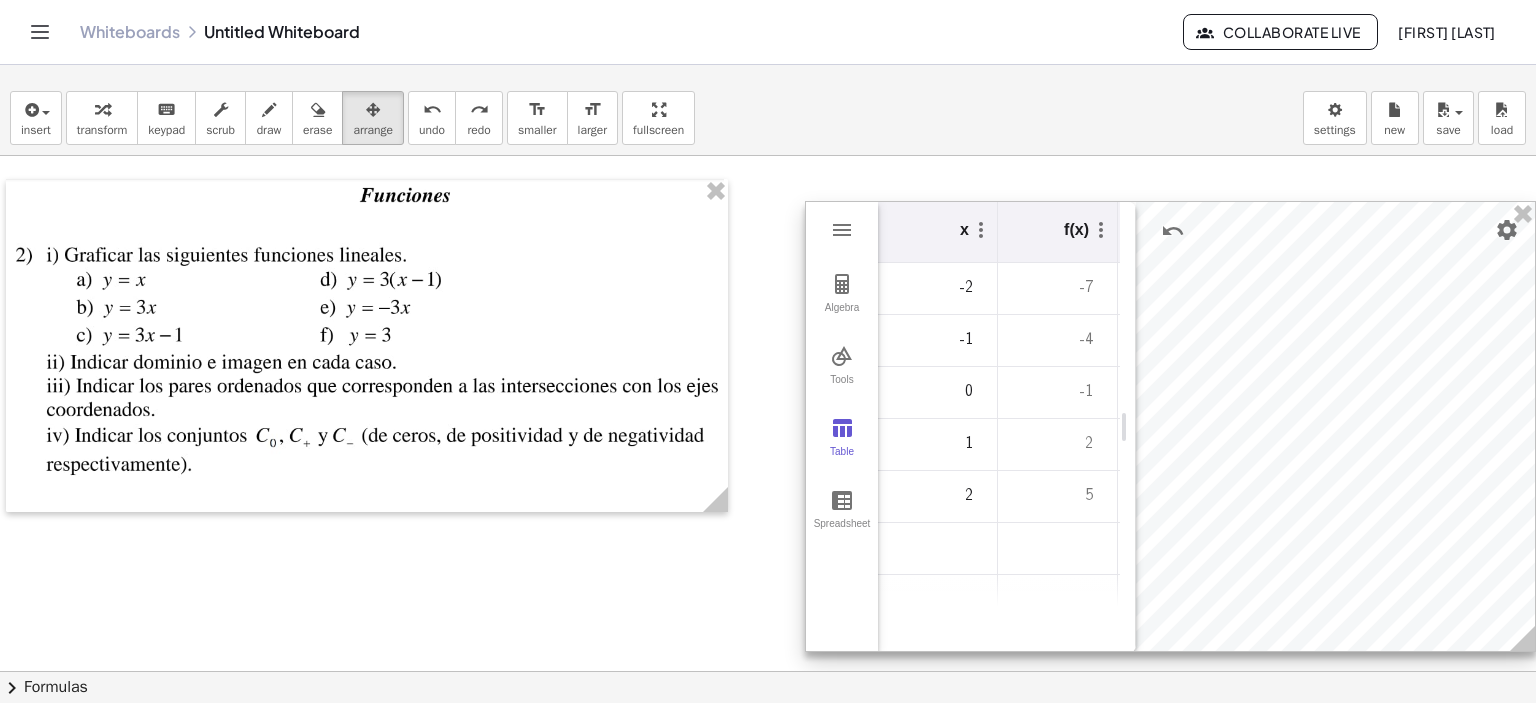 click on "Algebra Tools Table Spreadsheet" at bounding box center [842, 427] 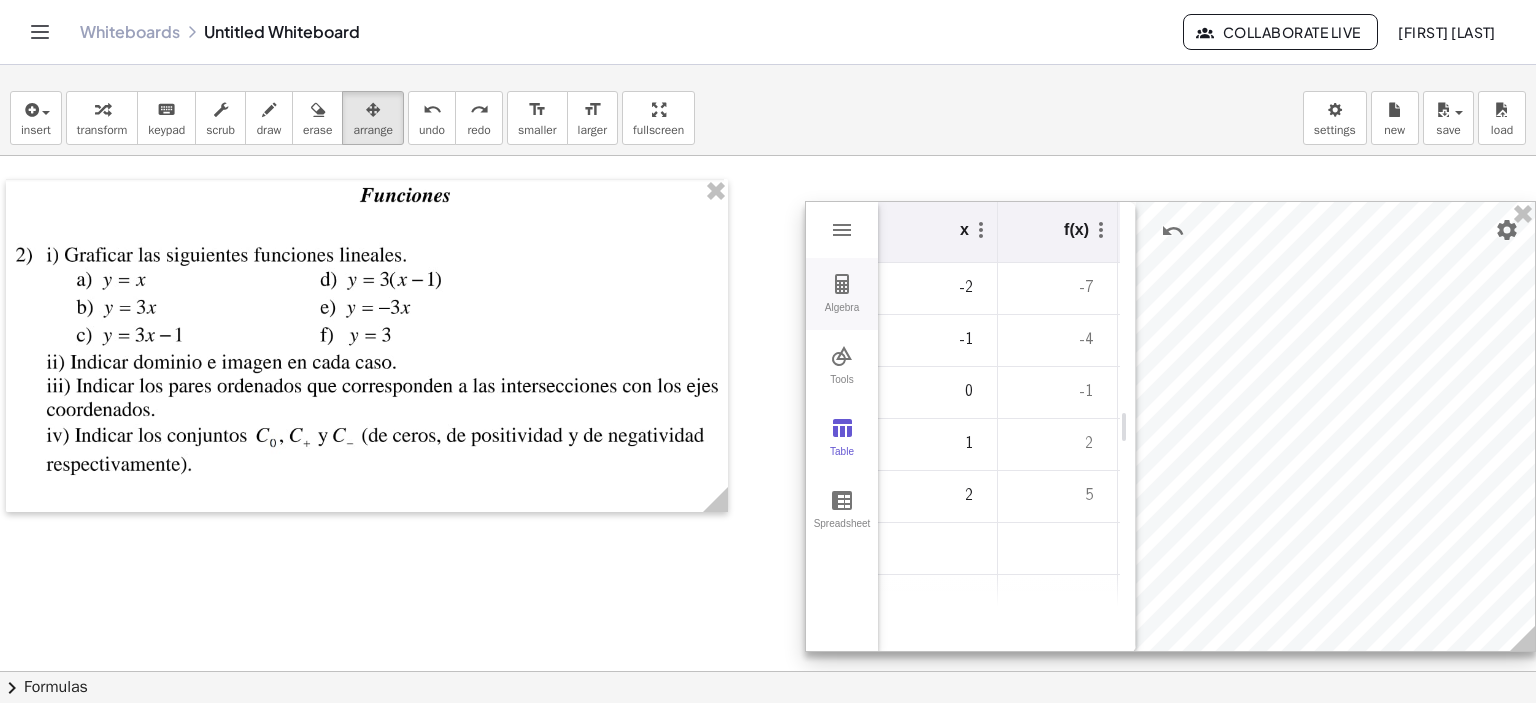 drag, startPoint x: 860, startPoint y: 244, endPoint x: 842, endPoint y: 273, distance: 34.132095 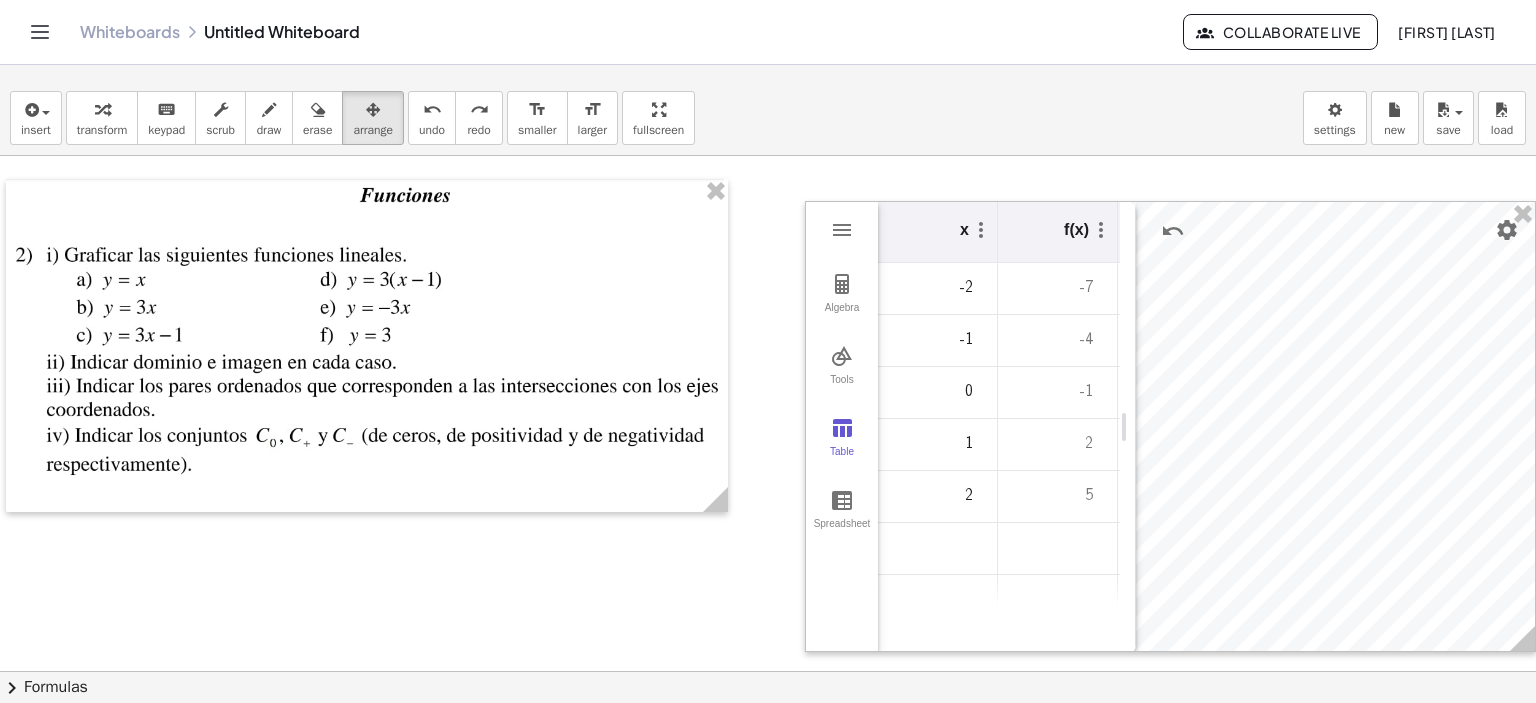 drag, startPoint x: 856, startPoint y: 573, endPoint x: 790, endPoint y: 545, distance: 71.693794 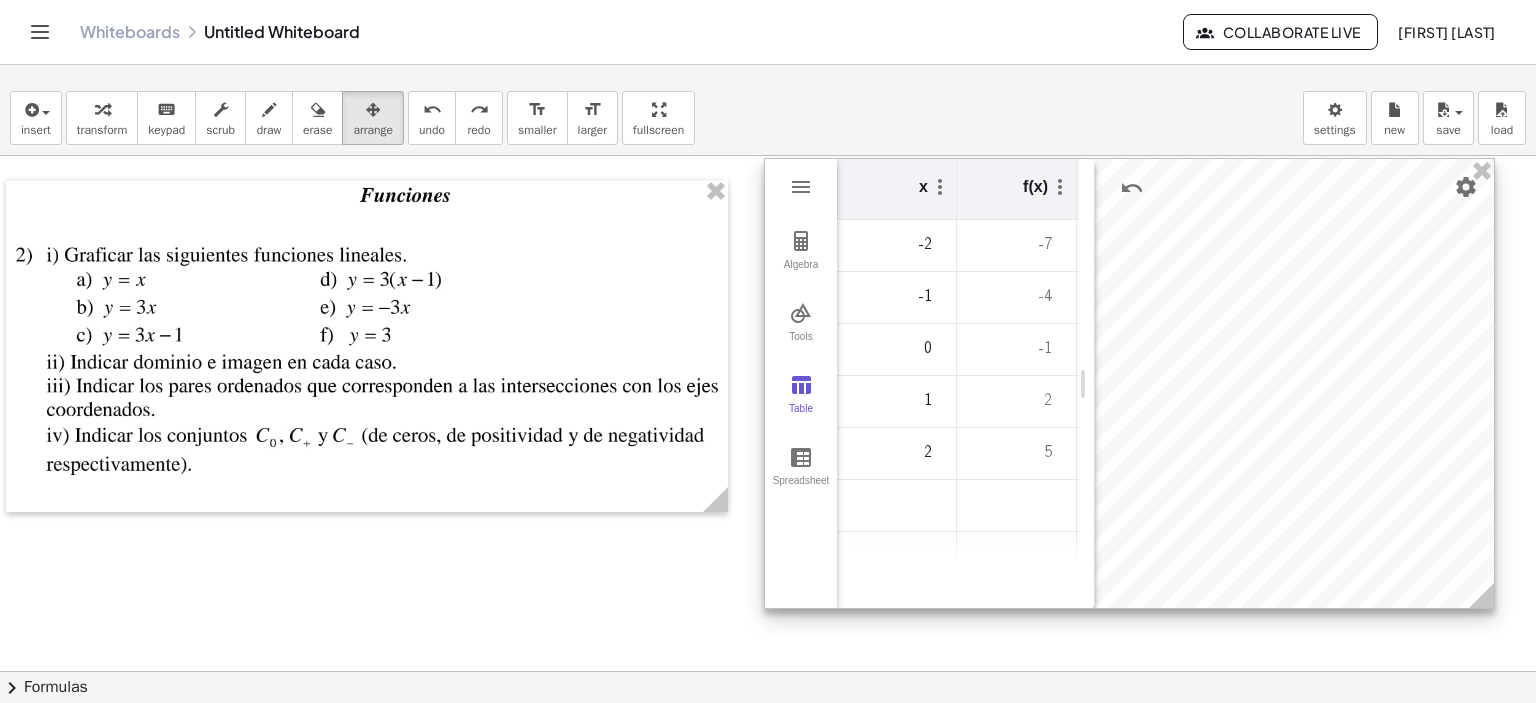 drag, startPoint x: 1179, startPoint y: 644, endPoint x: 1138, endPoint y: 601, distance: 59.413803 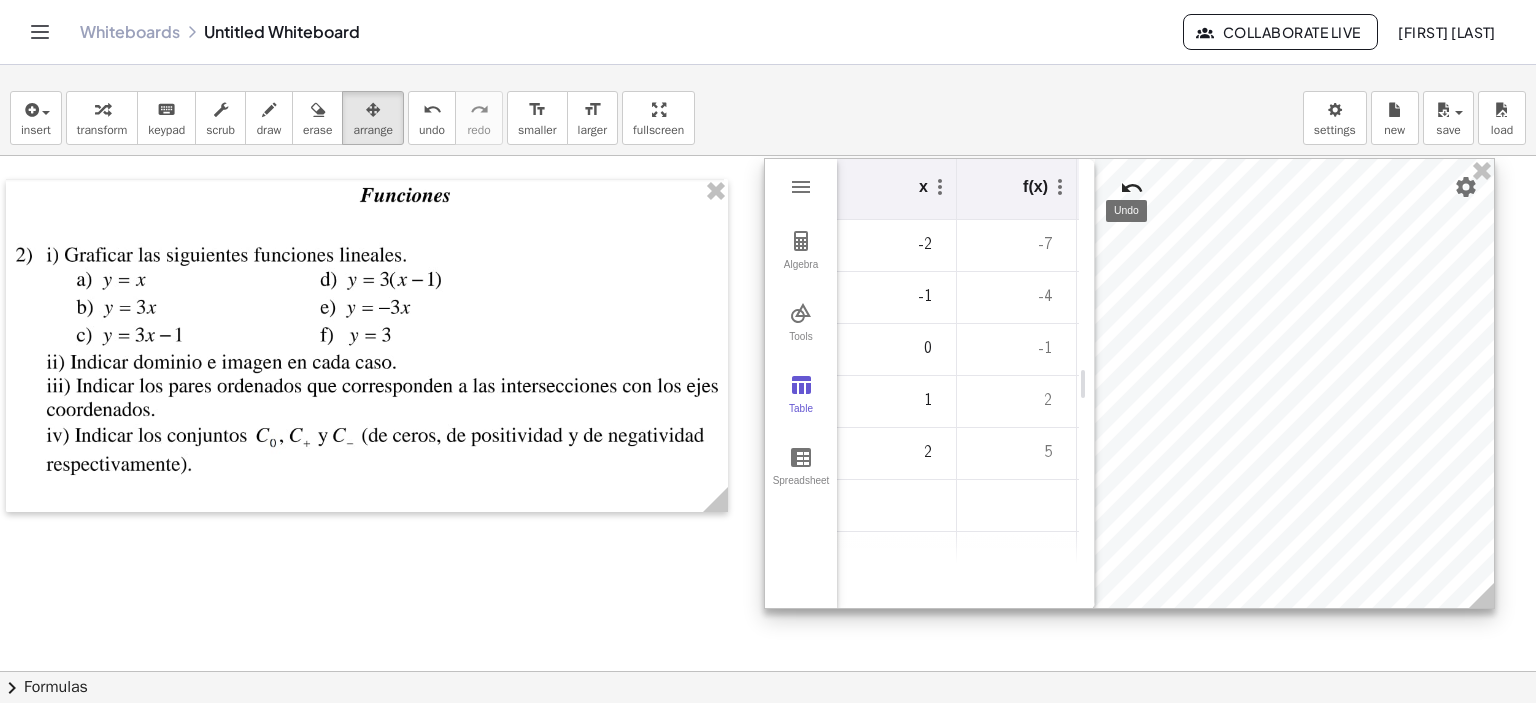 click at bounding box center [1132, 188] 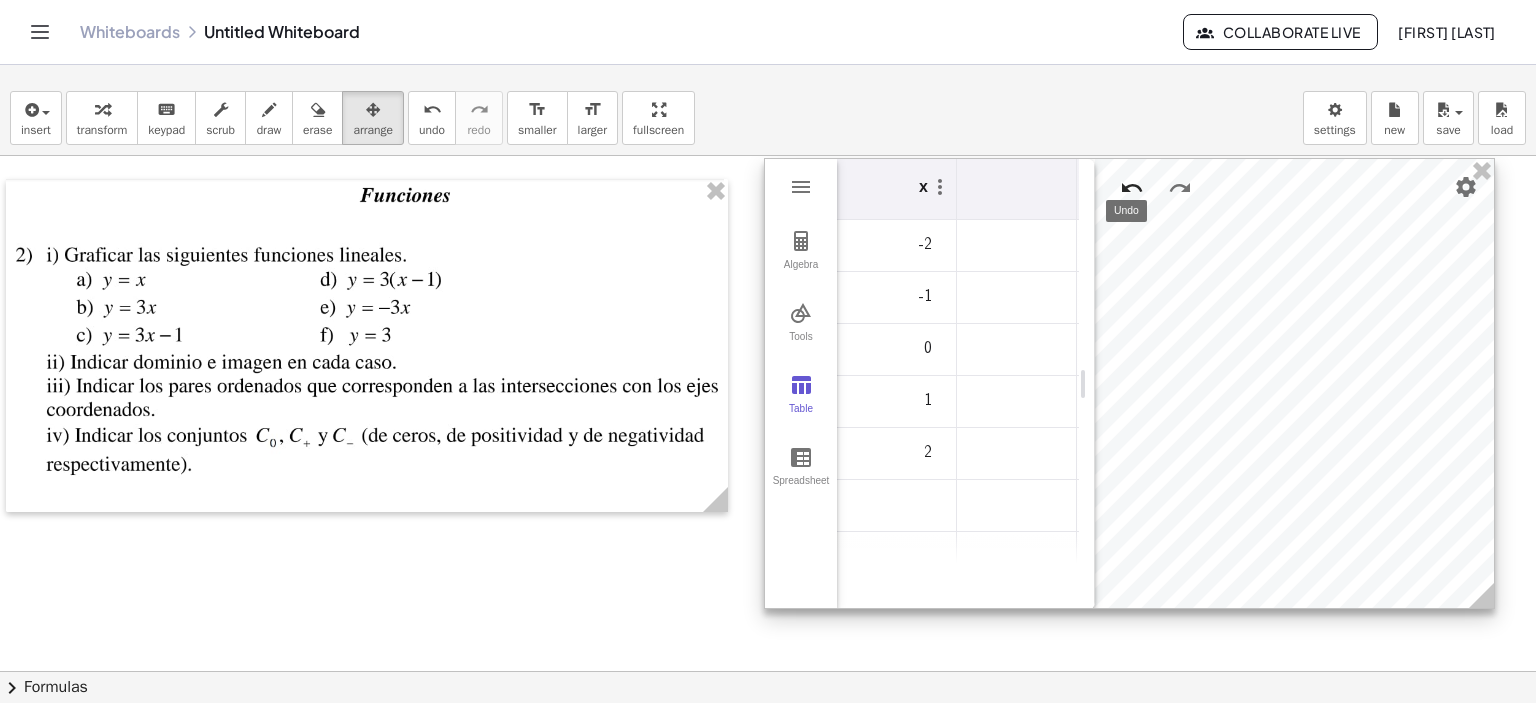 click at bounding box center (1132, 188) 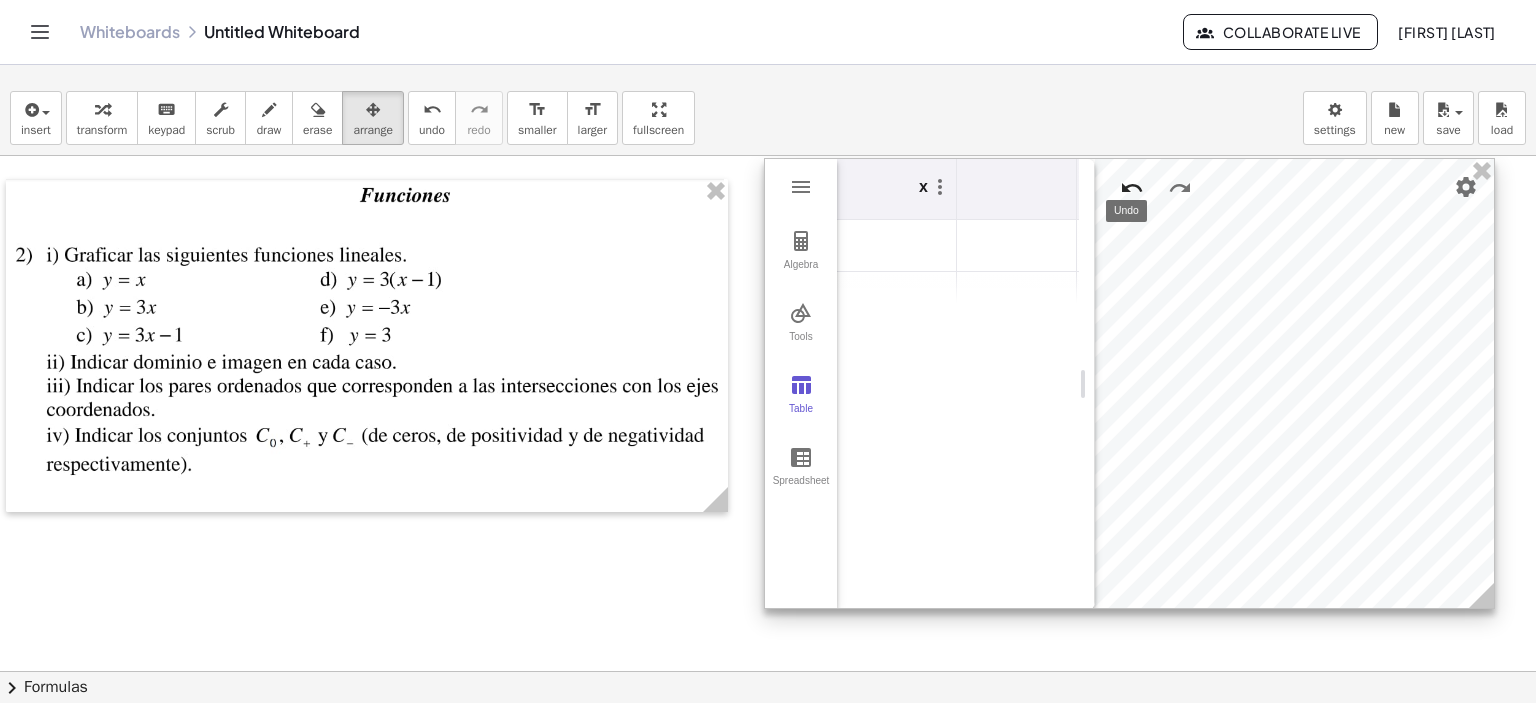 click at bounding box center [1132, 188] 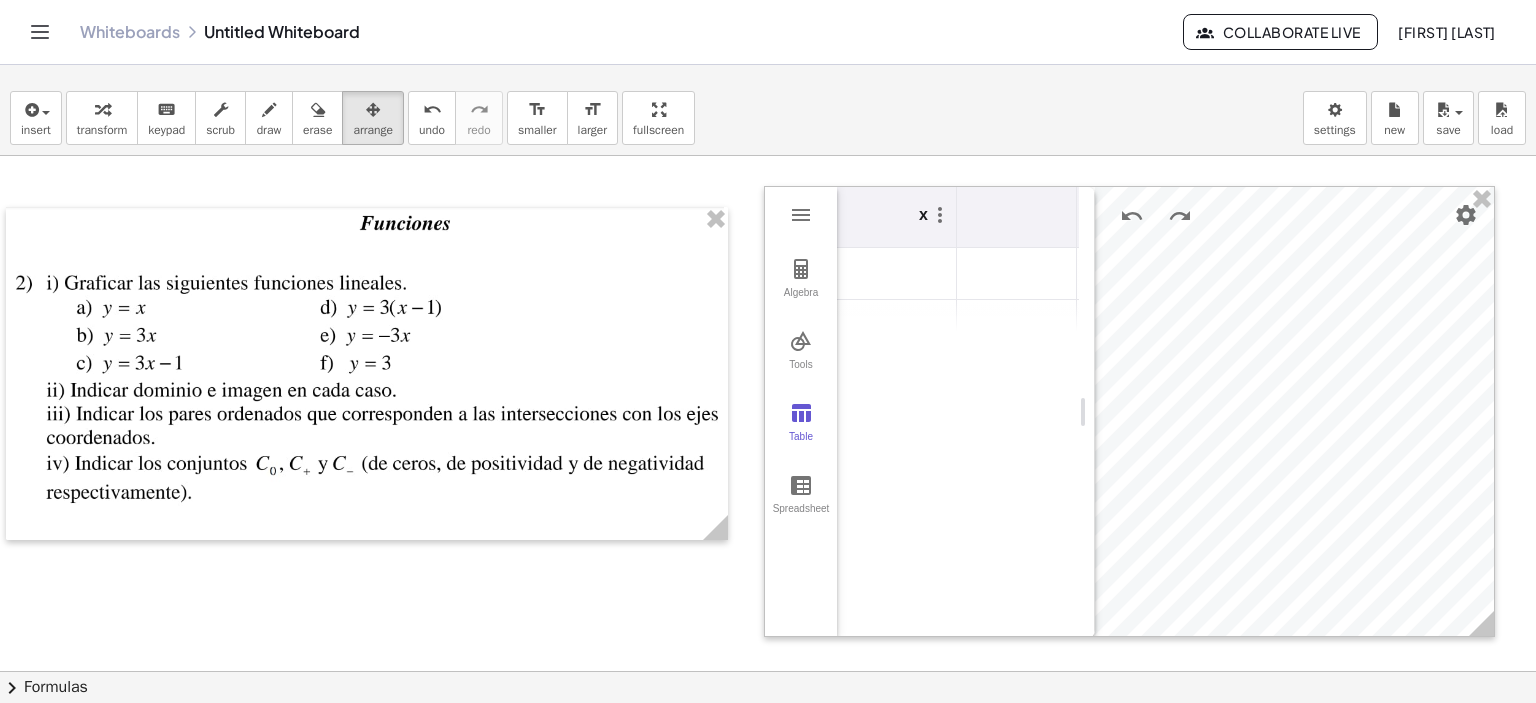 scroll, scrollTop: 28, scrollLeft: 0, axis: vertical 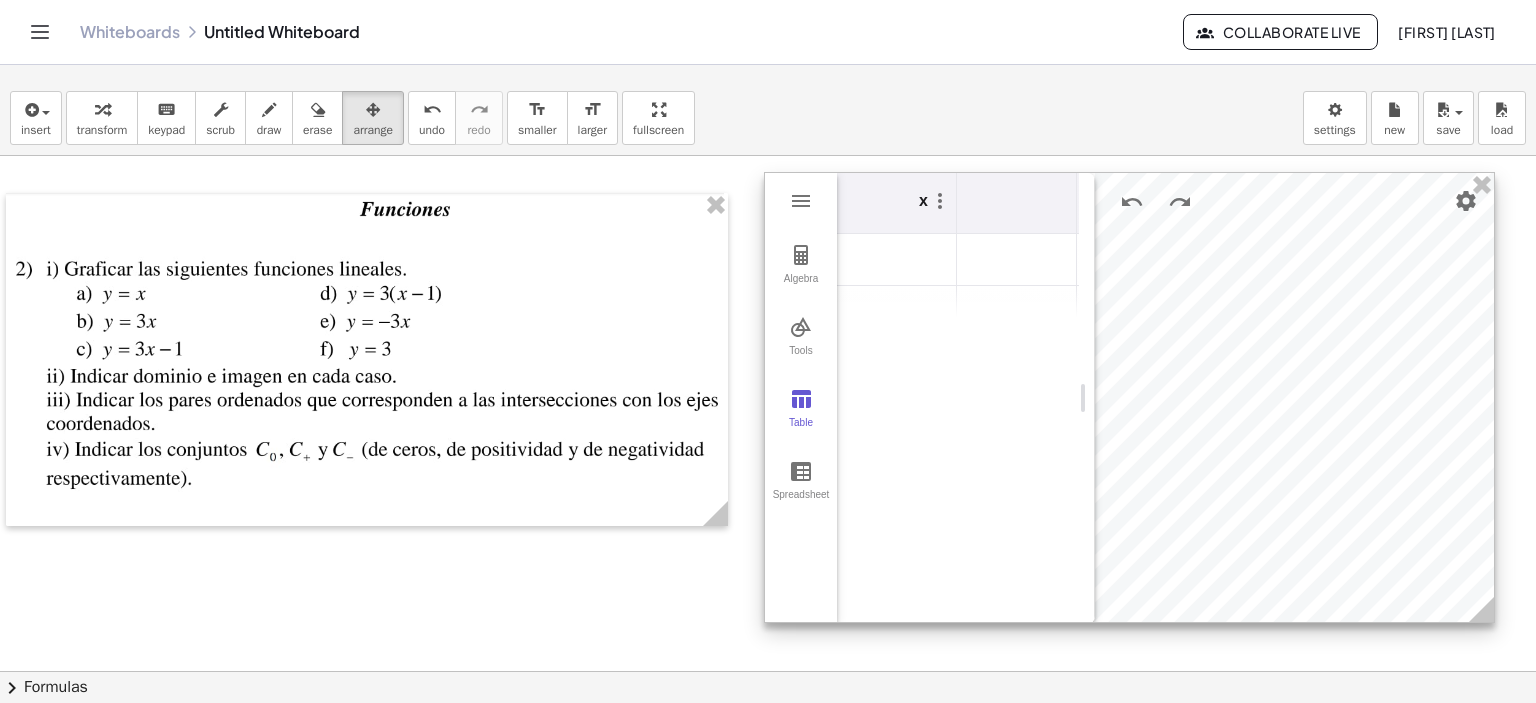 click at bounding box center [1017, 203] 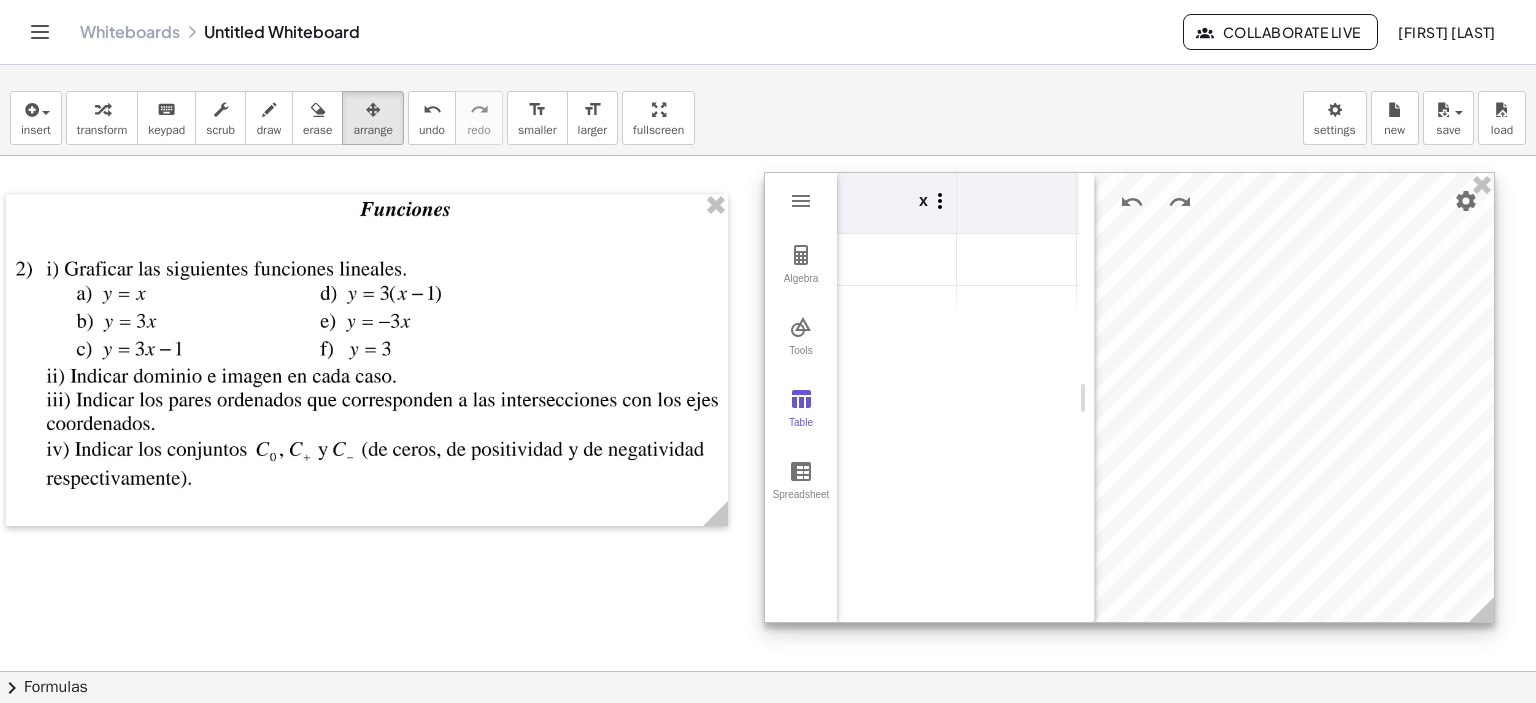 click at bounding box center (940, 201) 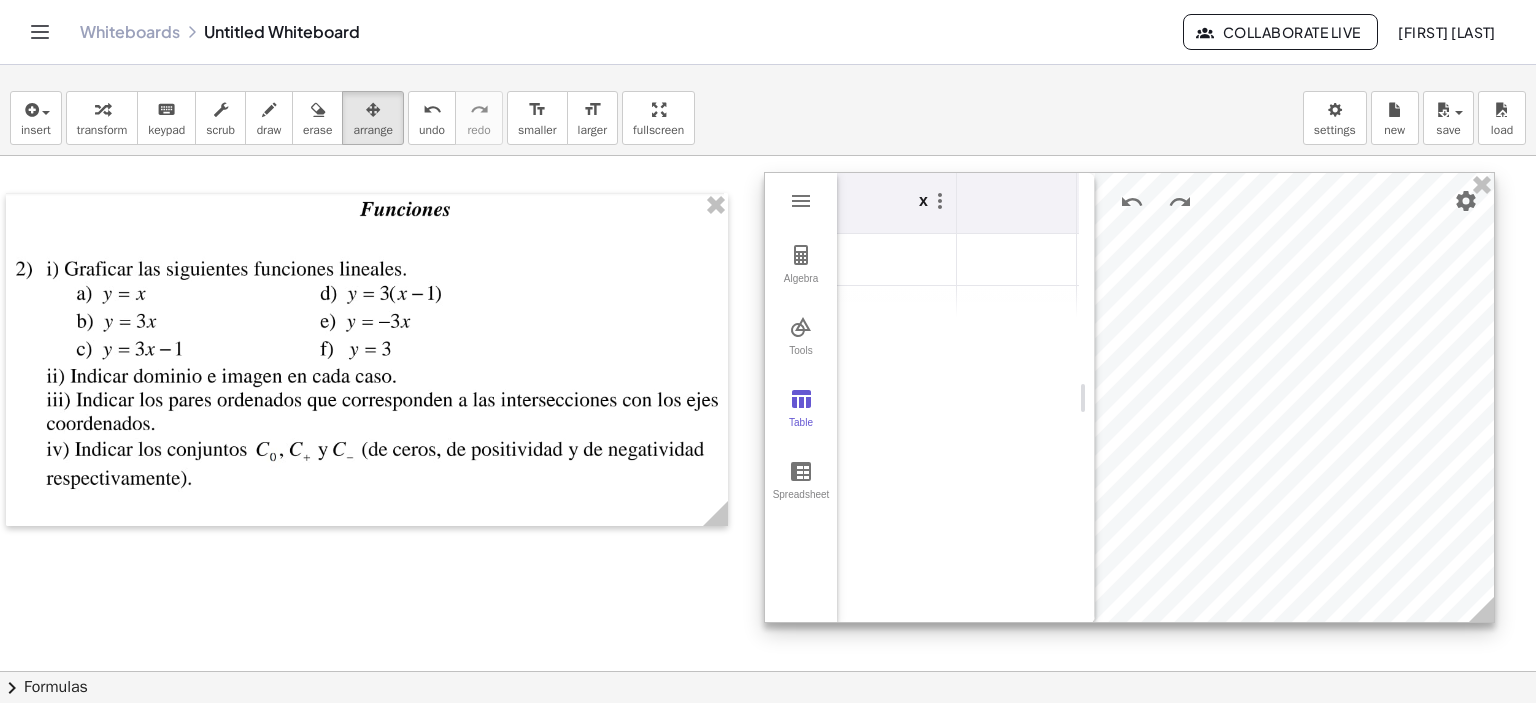 click at bounding box center (1017, 203) 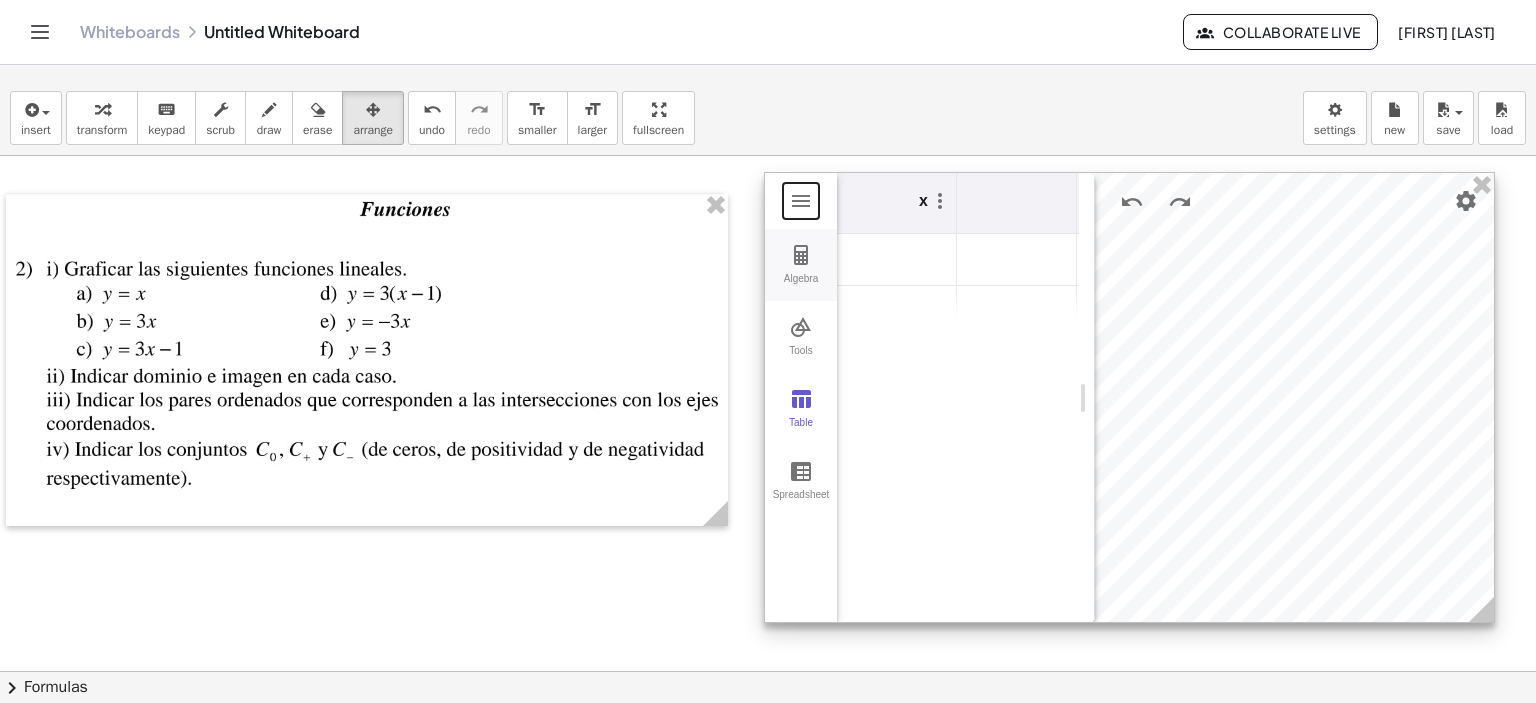 click at bounding box center [801, 201] 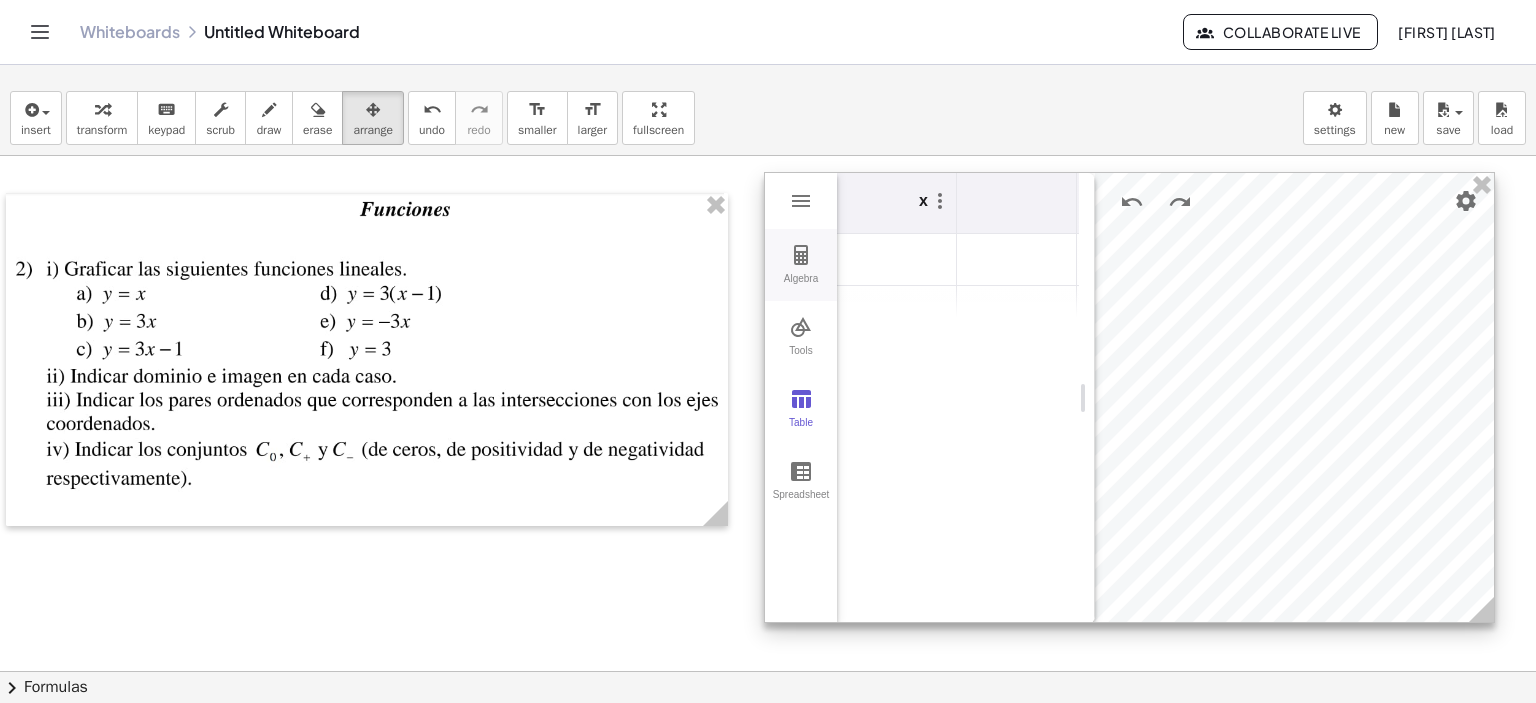 click on "Algebra" at bounding box center [801, 287] 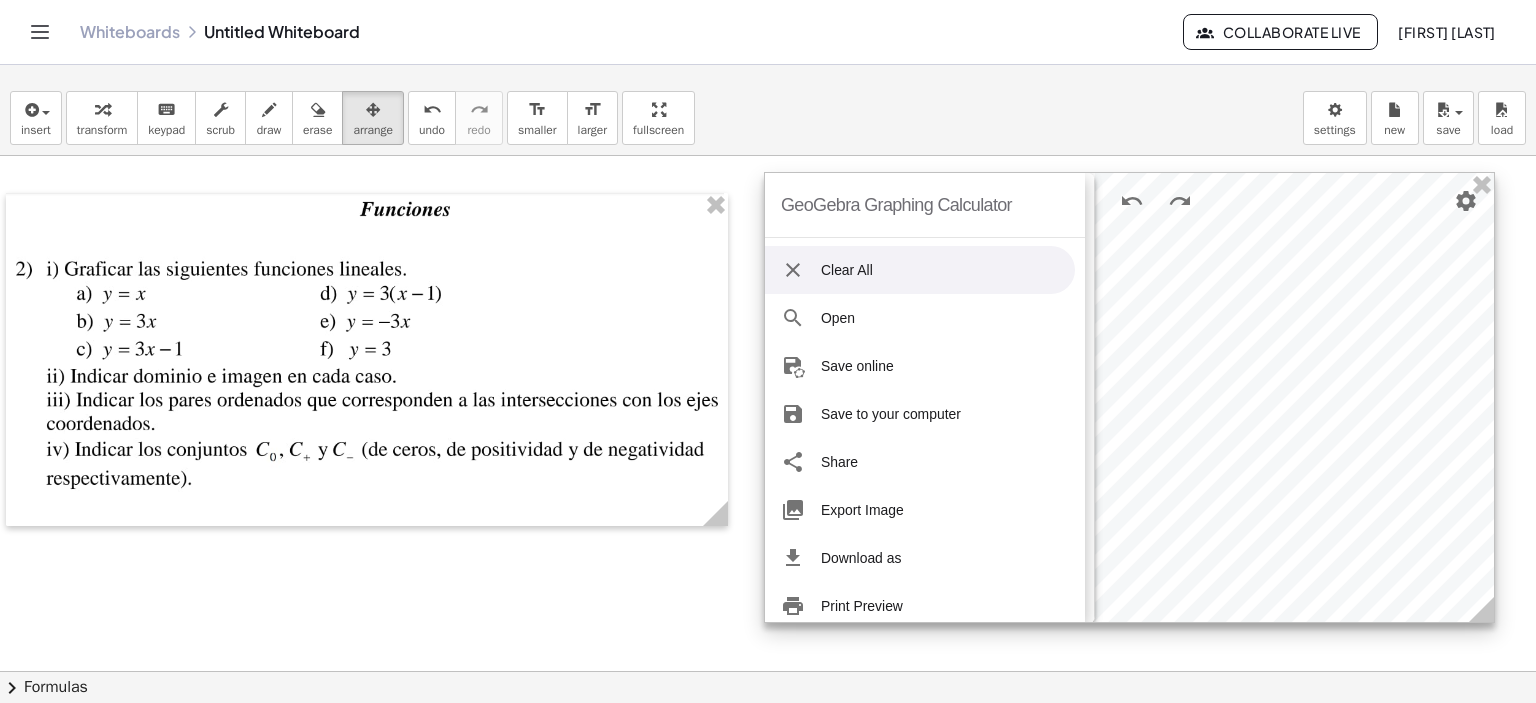 click on "GeoGebra Graphing Calculator" at bounding box center [925, 205] 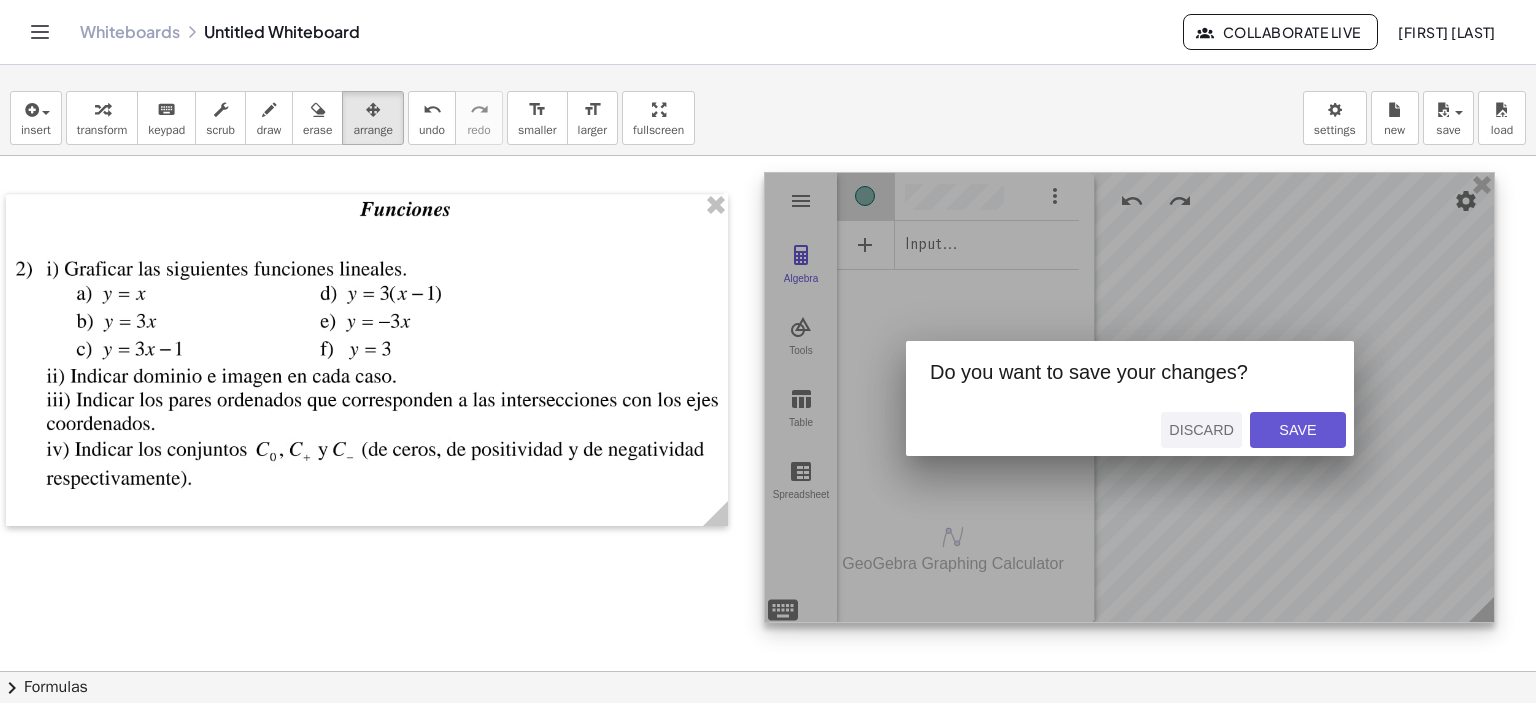 click on "Discard" at bounding box center (1201, 430) 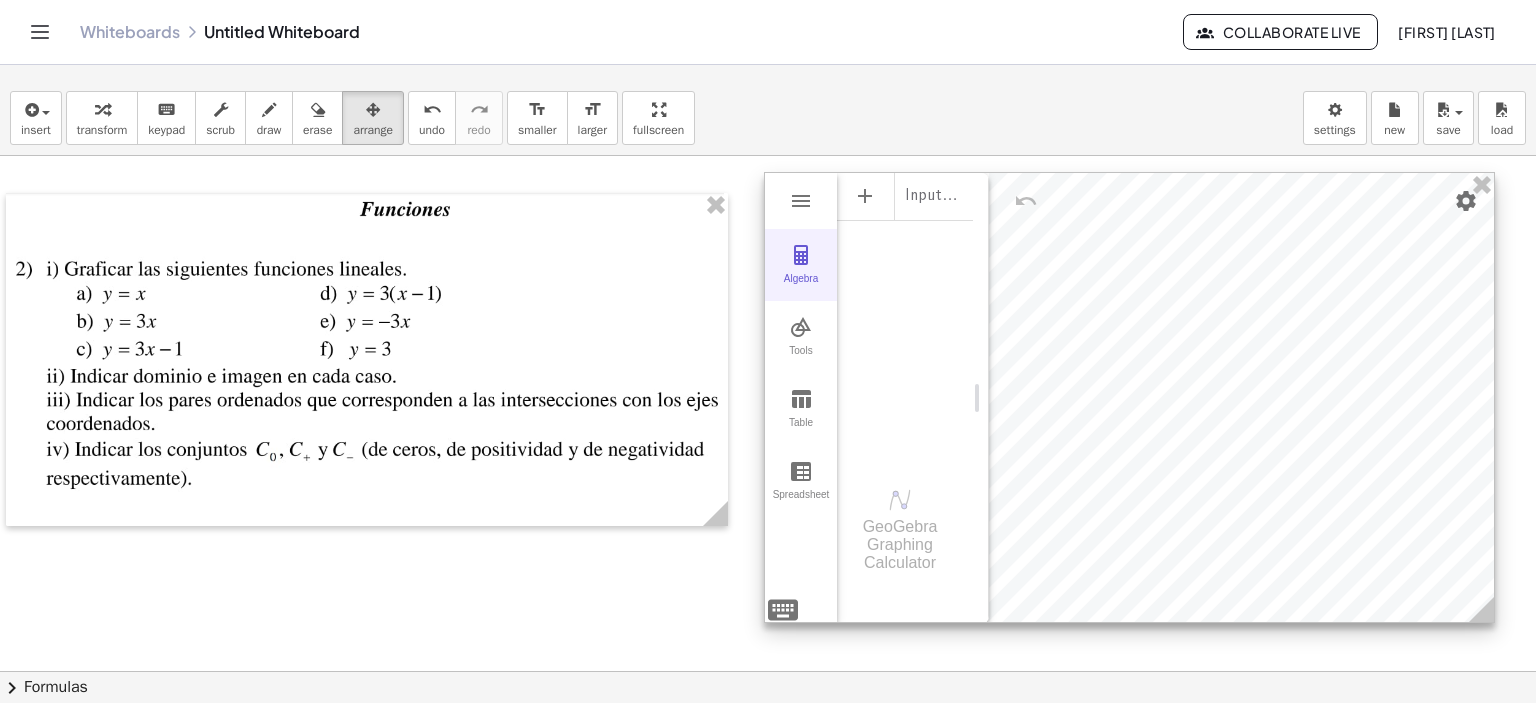 click at bounding box center (801, 255) 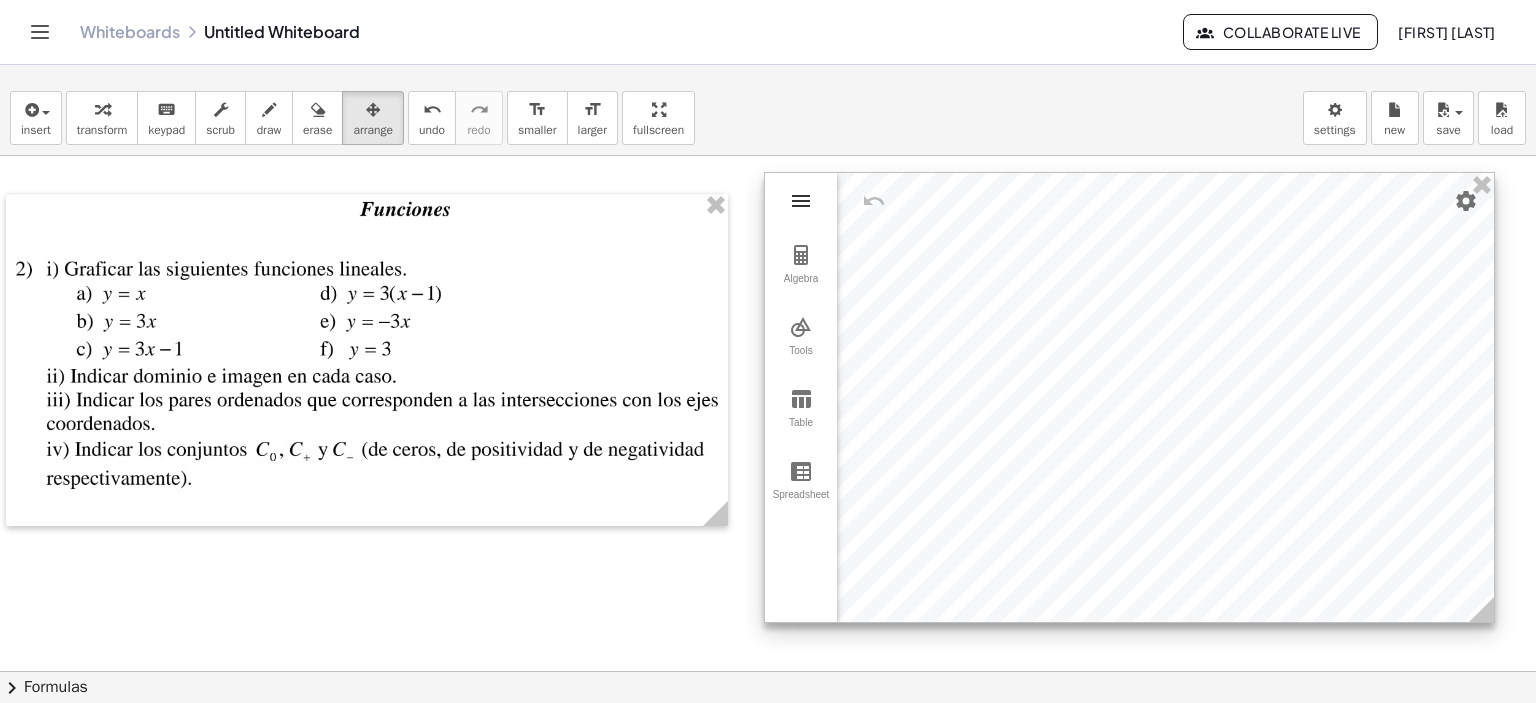 click at bounding box center (801, 201) 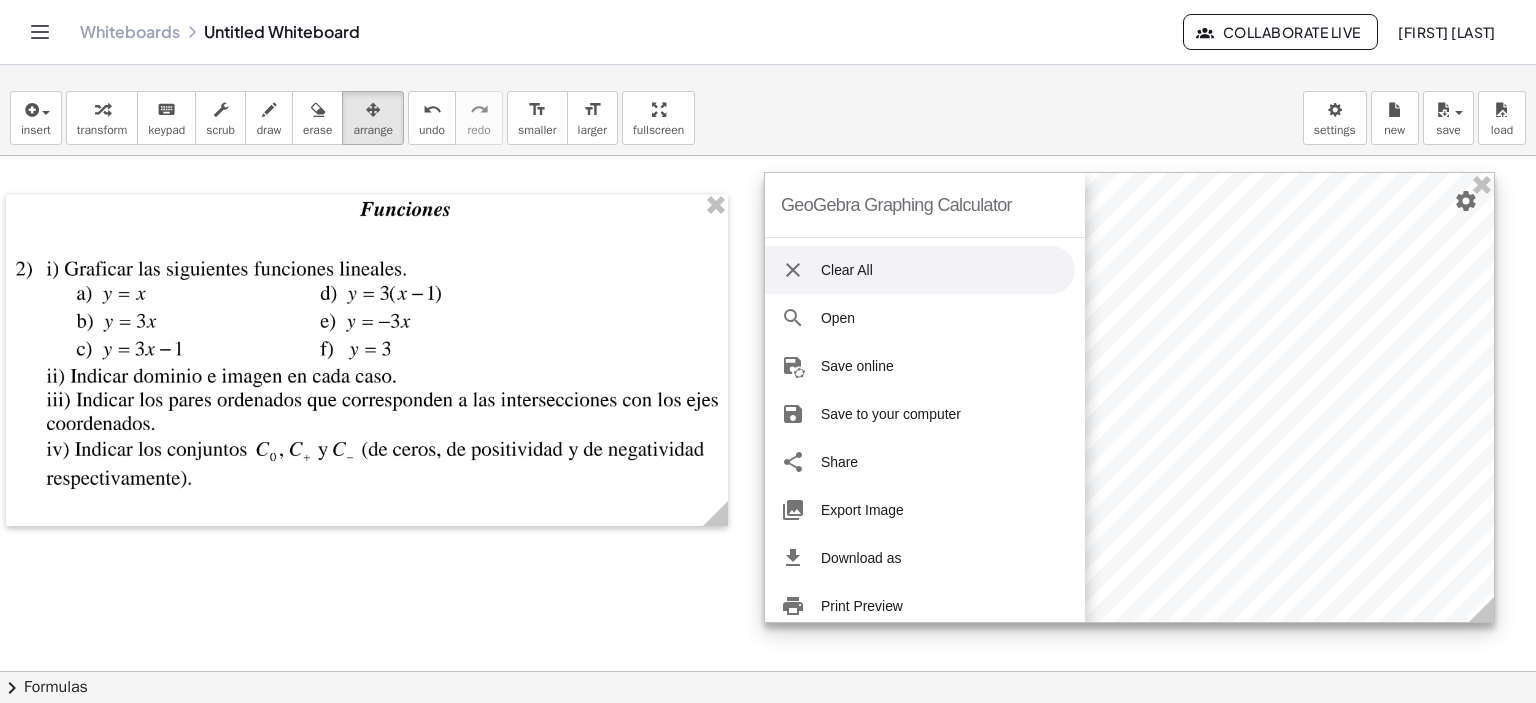 click at bounding box center (793, 270) 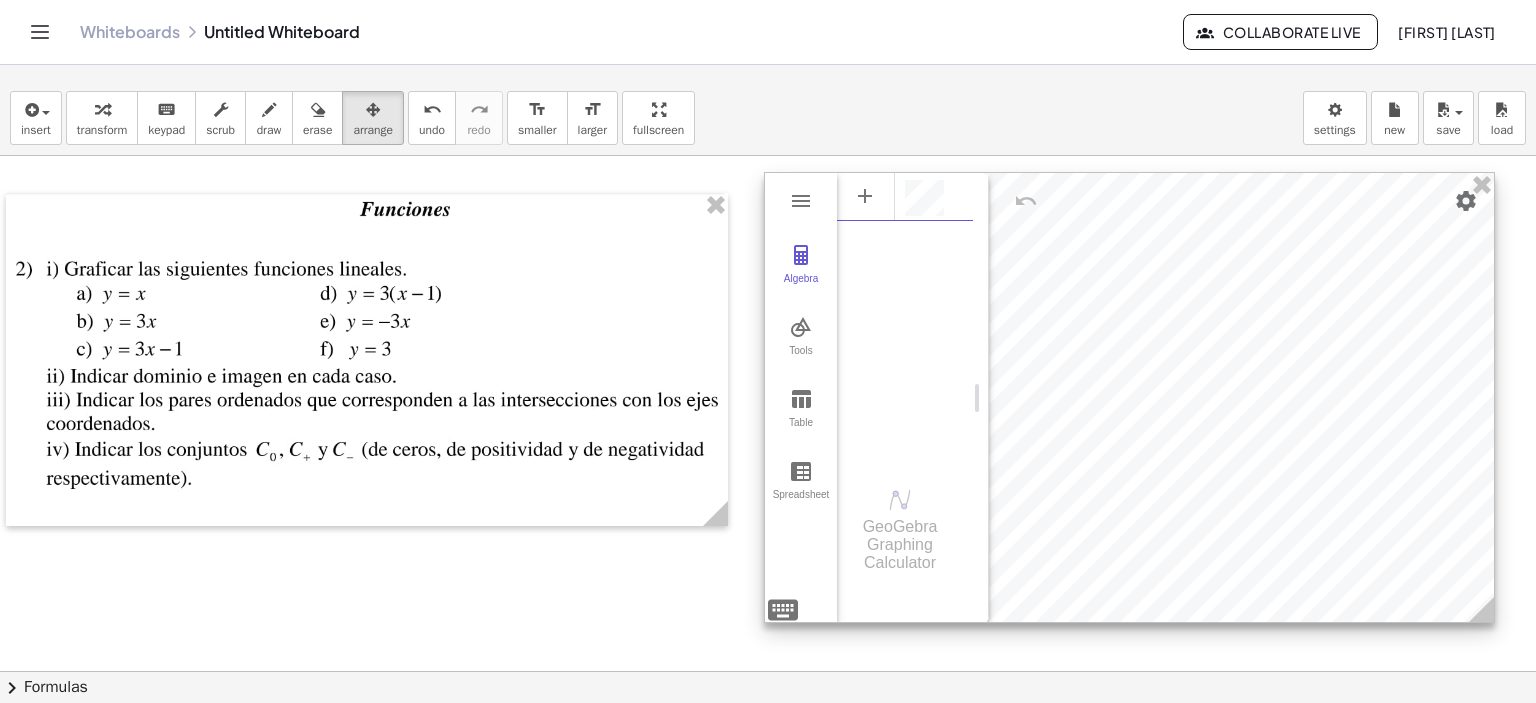 scroll, scrollTop: 12, scrollLeft: 0, axis: vertical 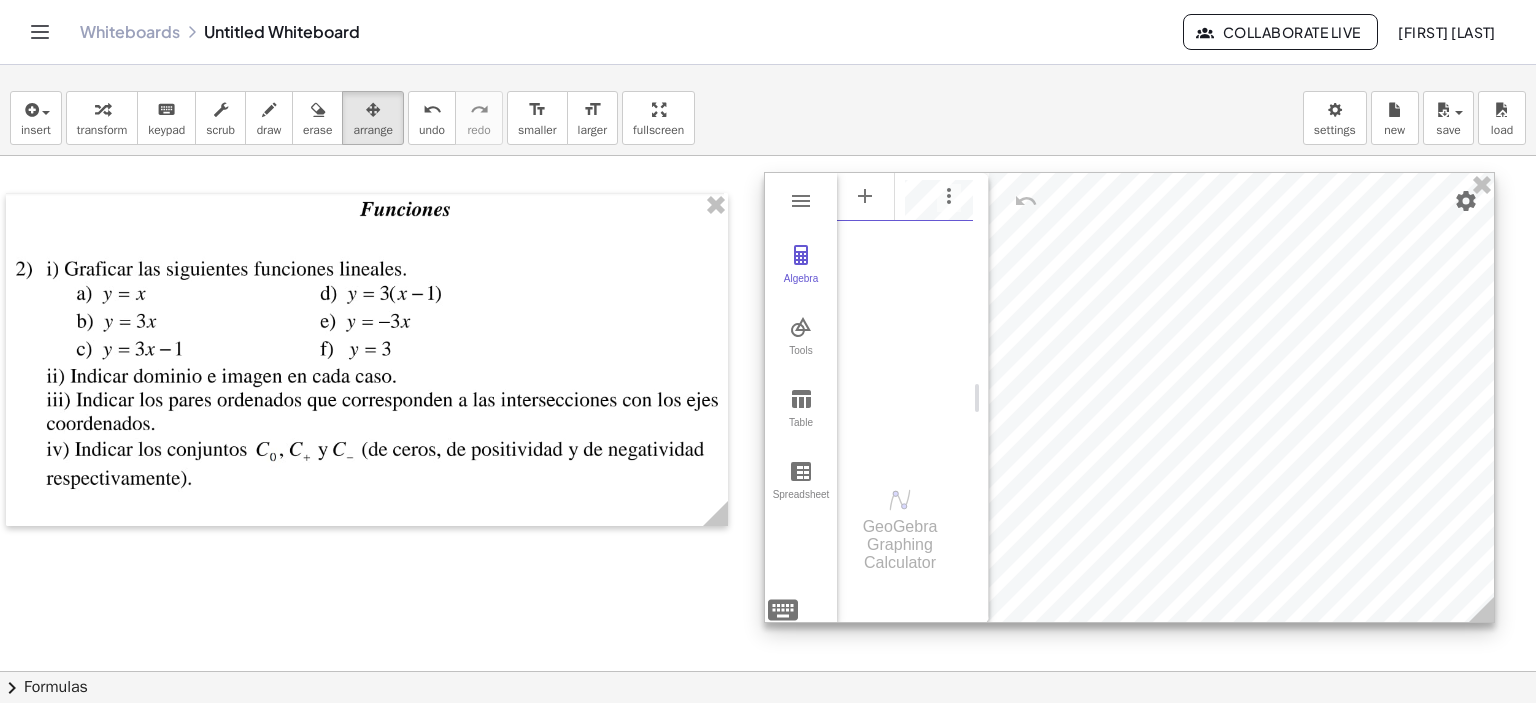 click at bounding box center (905, 196) 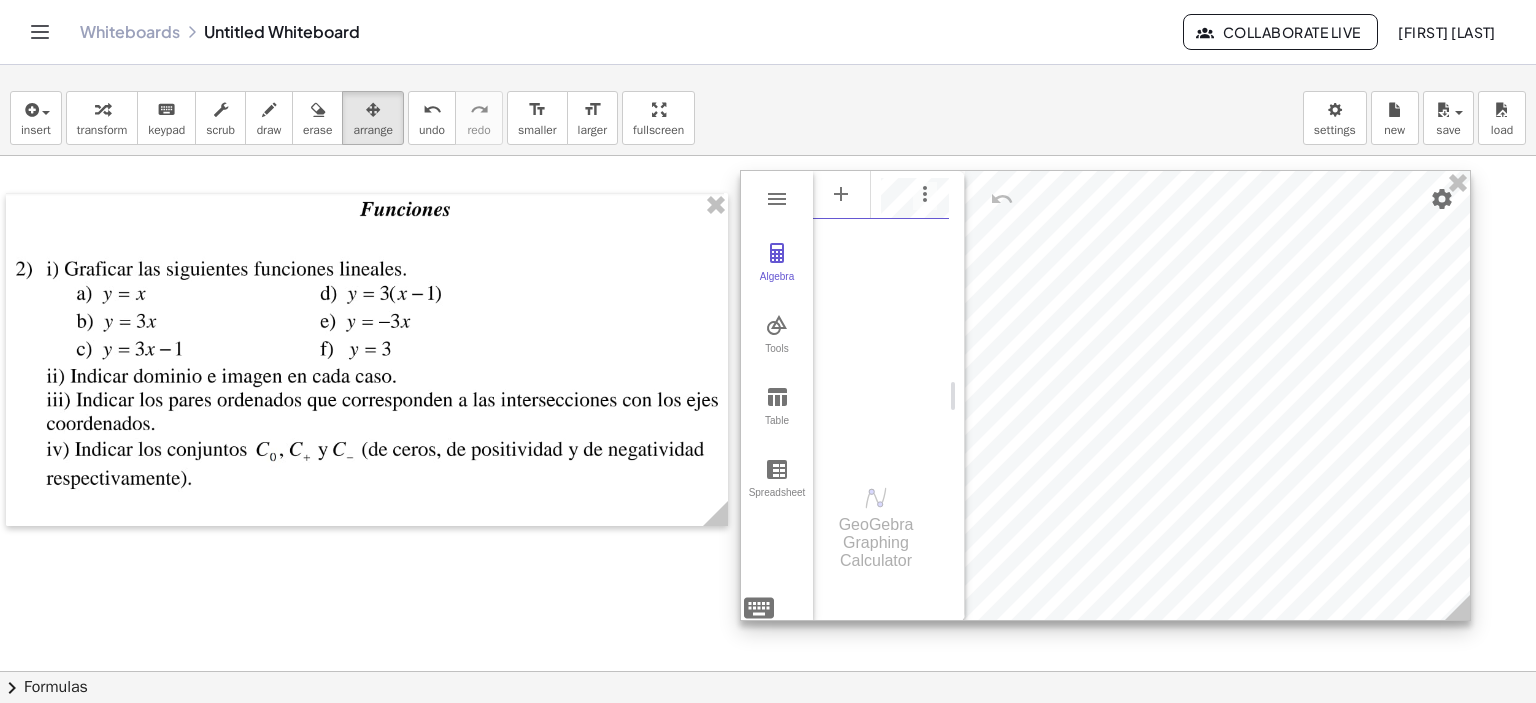 drag, startPoint x: 988, startPoint y: 265, endPoint x: 964, endPoint y: 263, distance: 24.083189 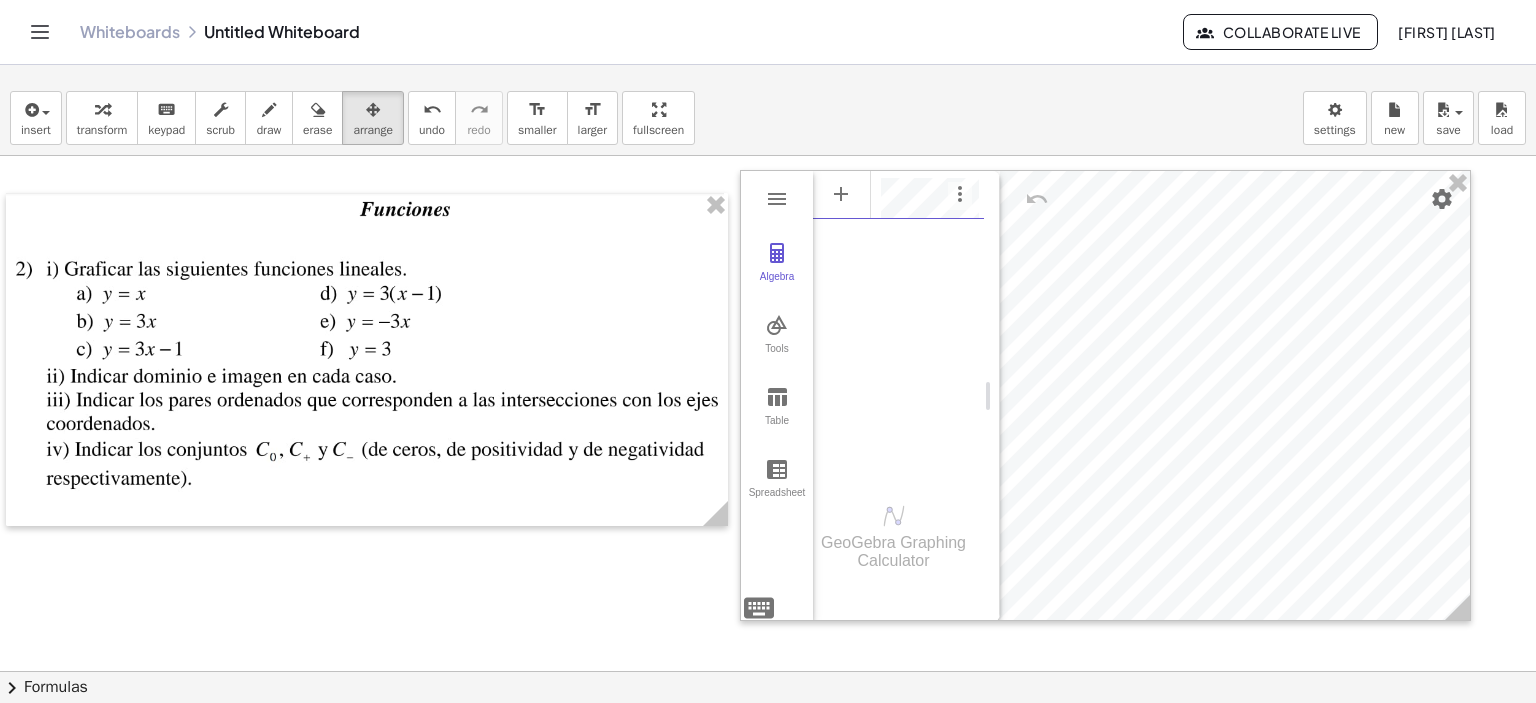 scroll, scrollTop: 0, scrollLeft: 0, axis: both 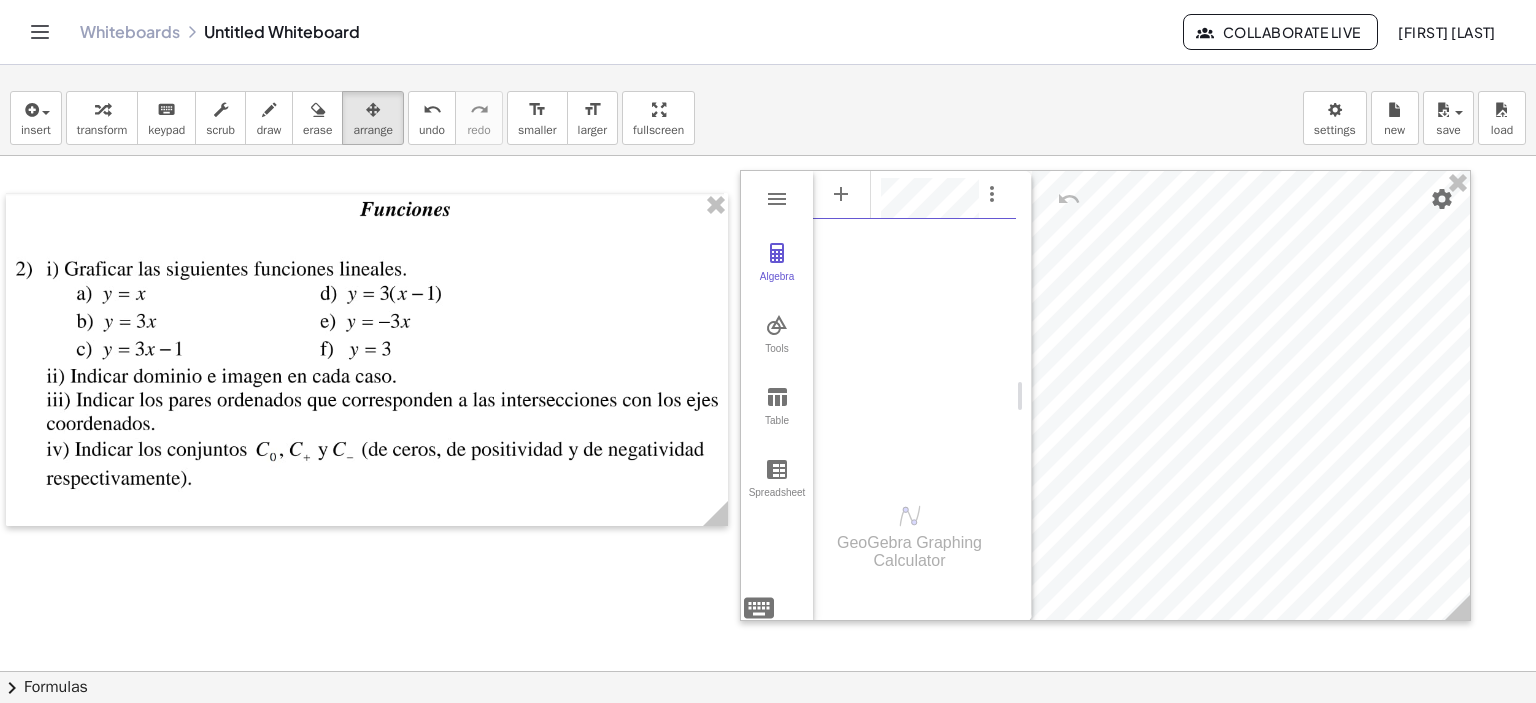 drag, startPoint x: 959, startPoint y: 202, endPoint x: 1026, endPoint y: 203, distance: 67.00746 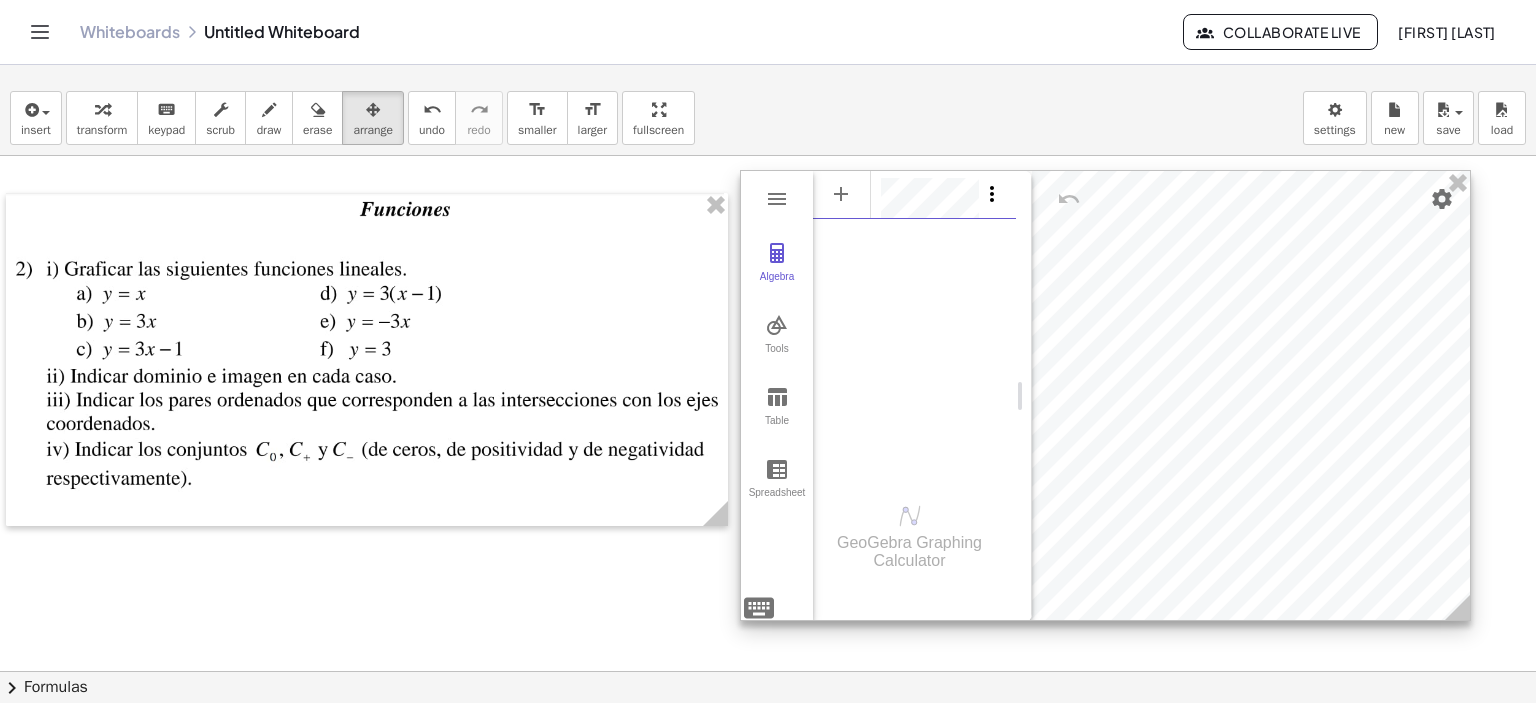 scroll, scrollTop: 12, scrollLeft: 0, axis: vertical 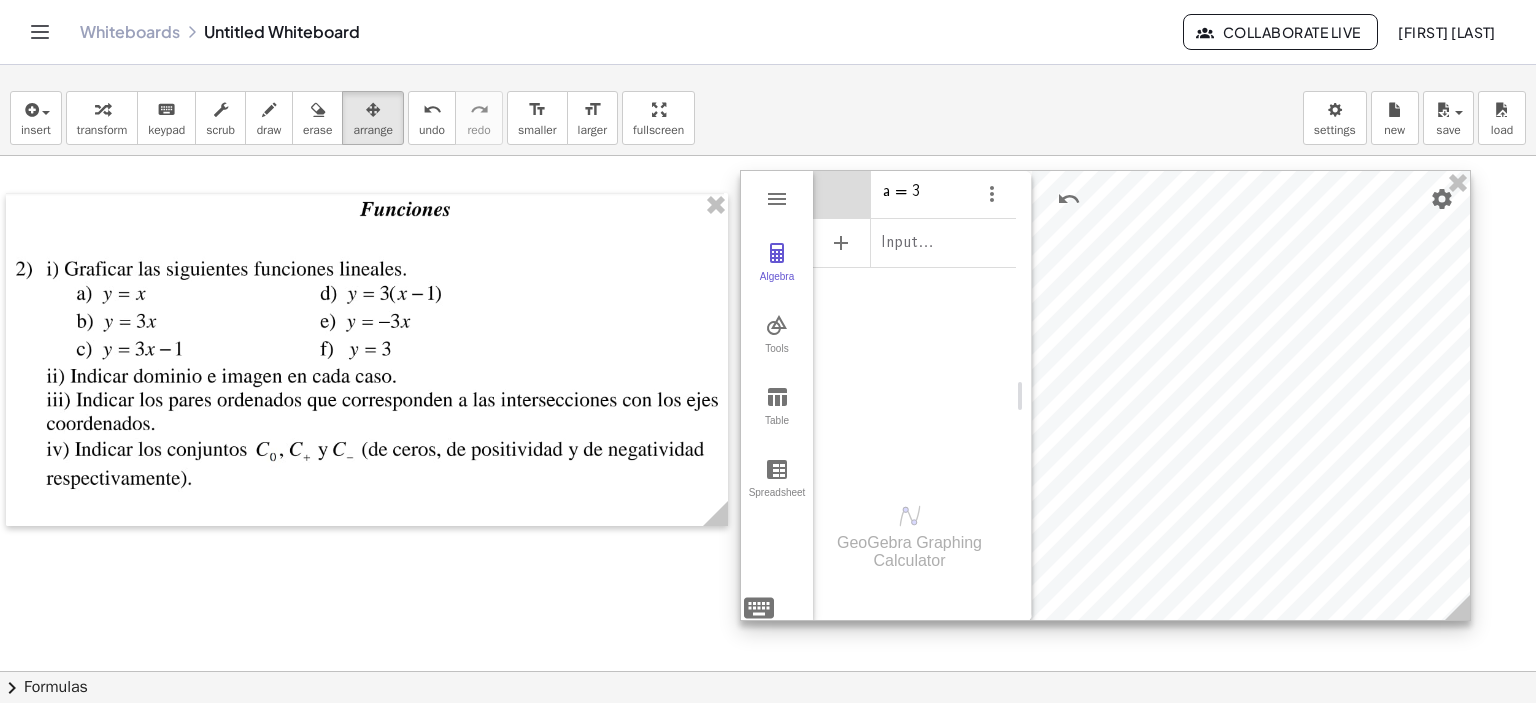 click at bounding box center [842, 194] 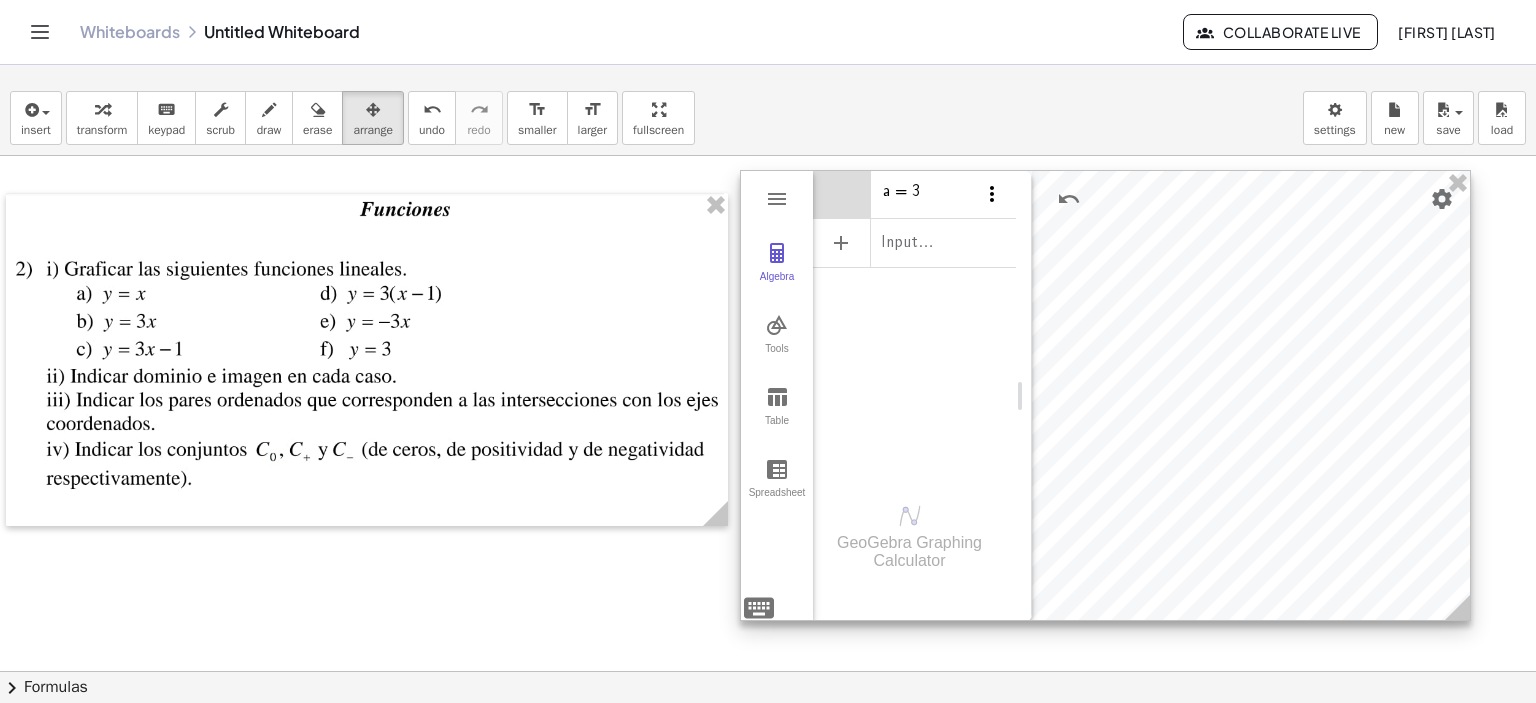 click at bounding box center [992, 194] 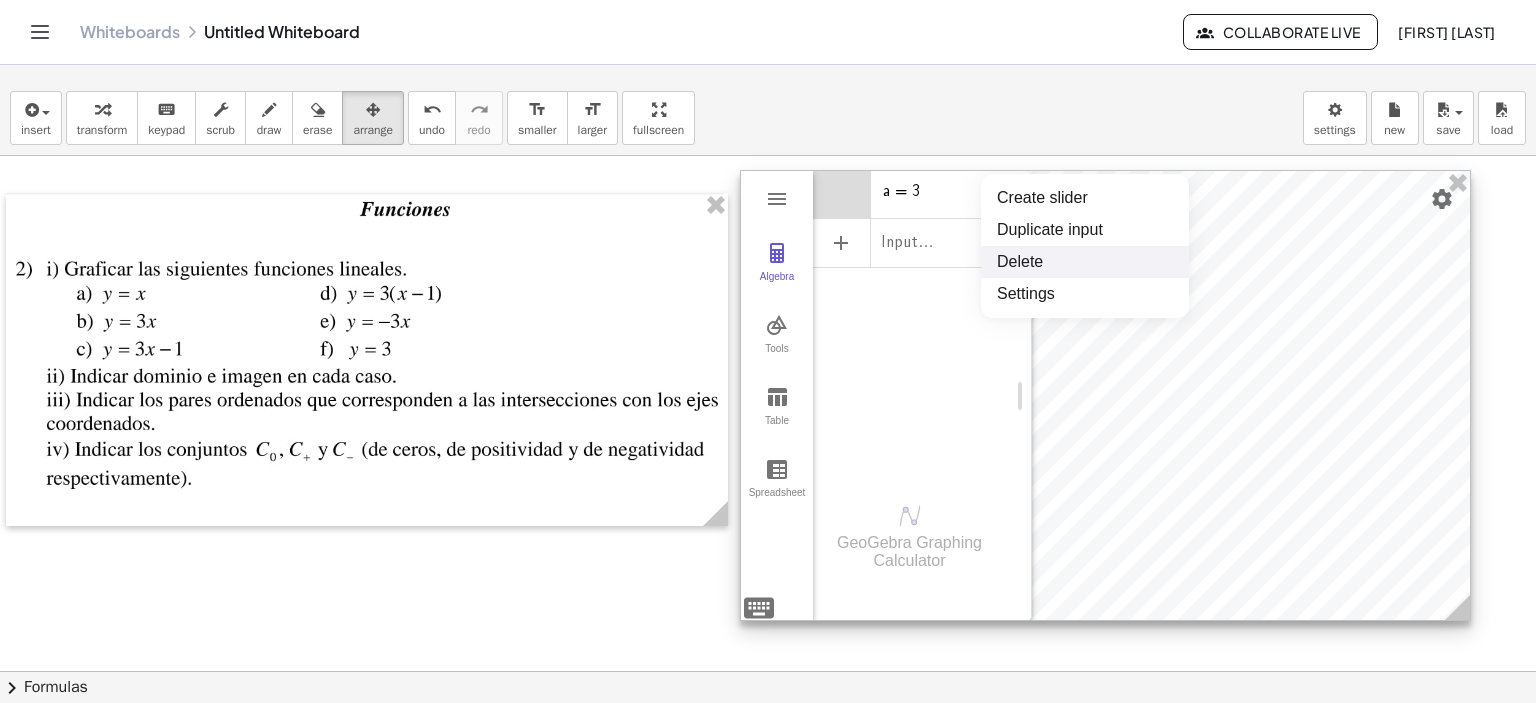 click on "a = 3 Input…" at bounding box center [914, 322] 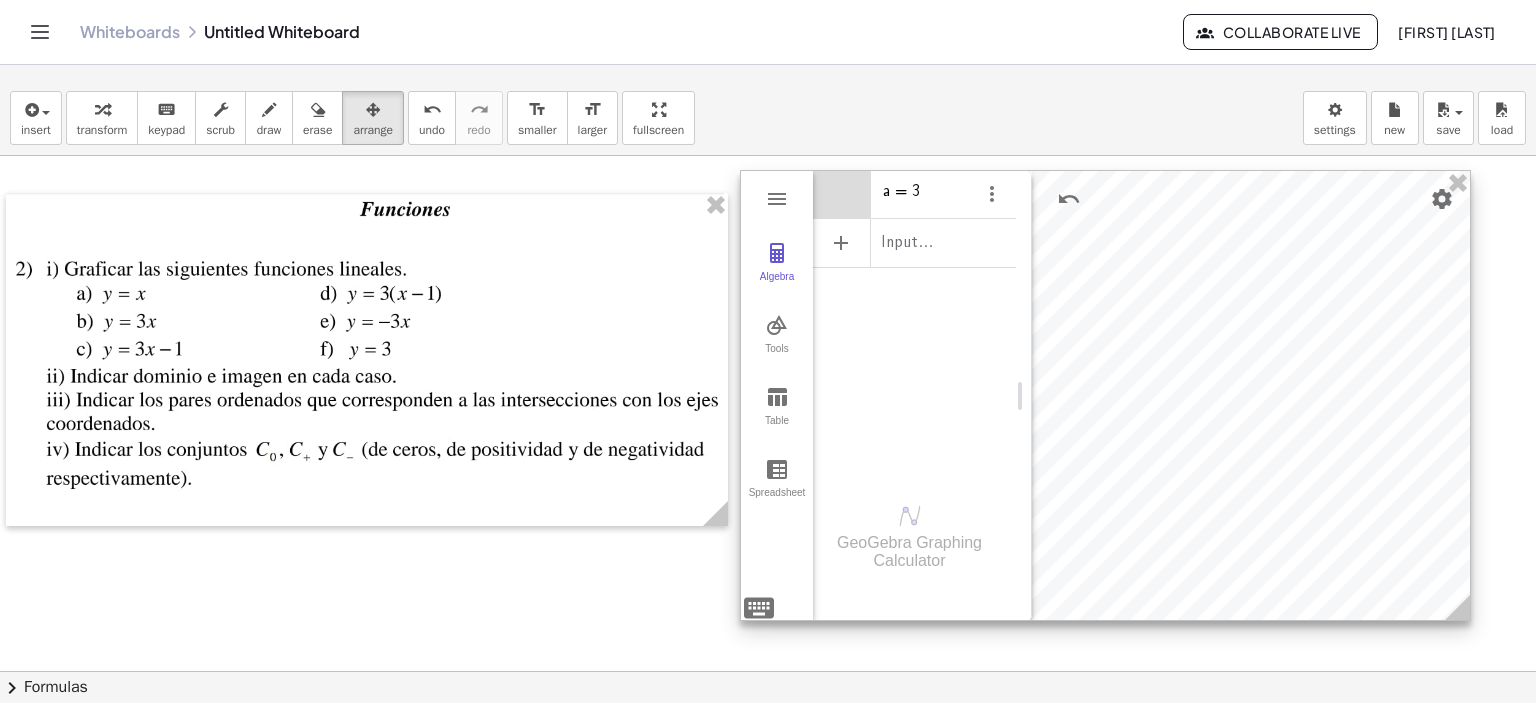 click at bounding box center (842, 194) 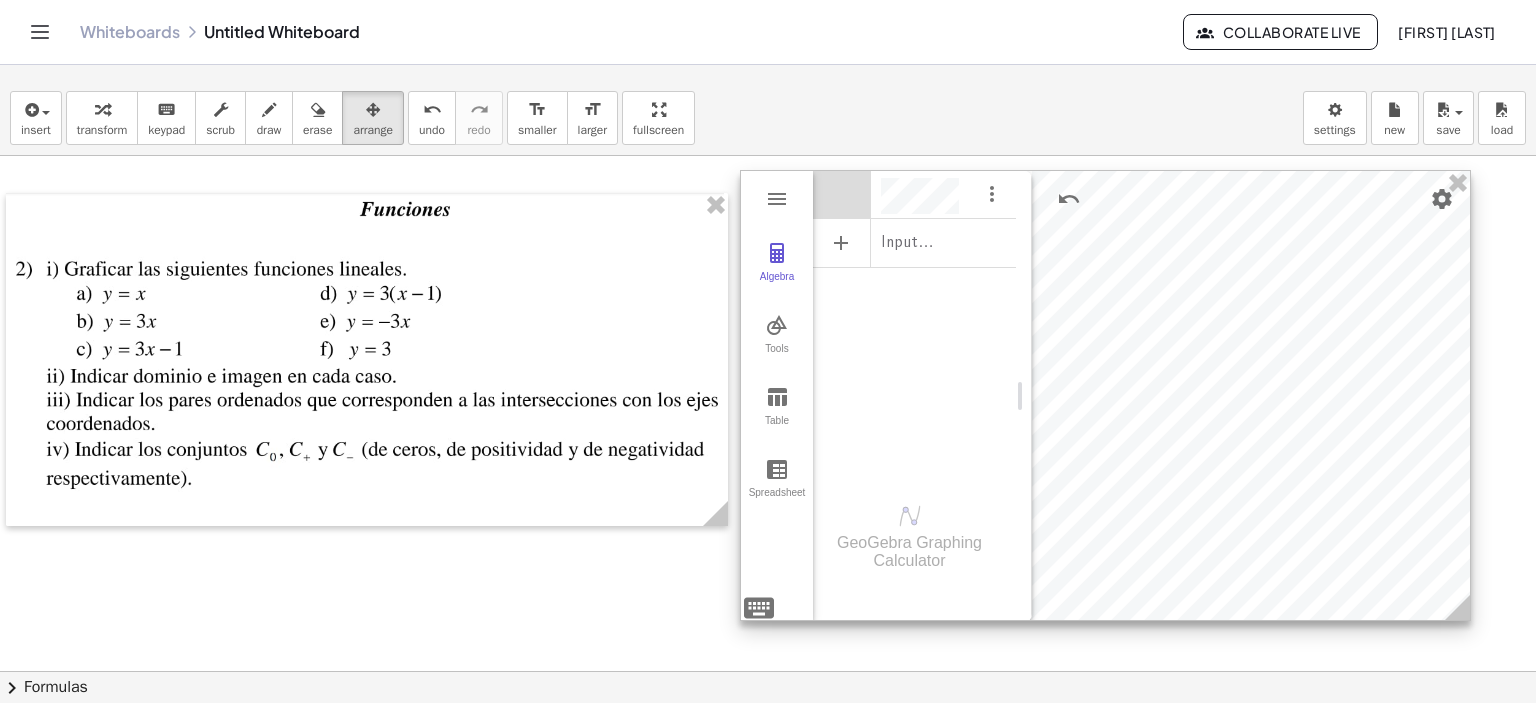 scroll, scrollTop: 12, scrollLeft: 0, axis: vertical 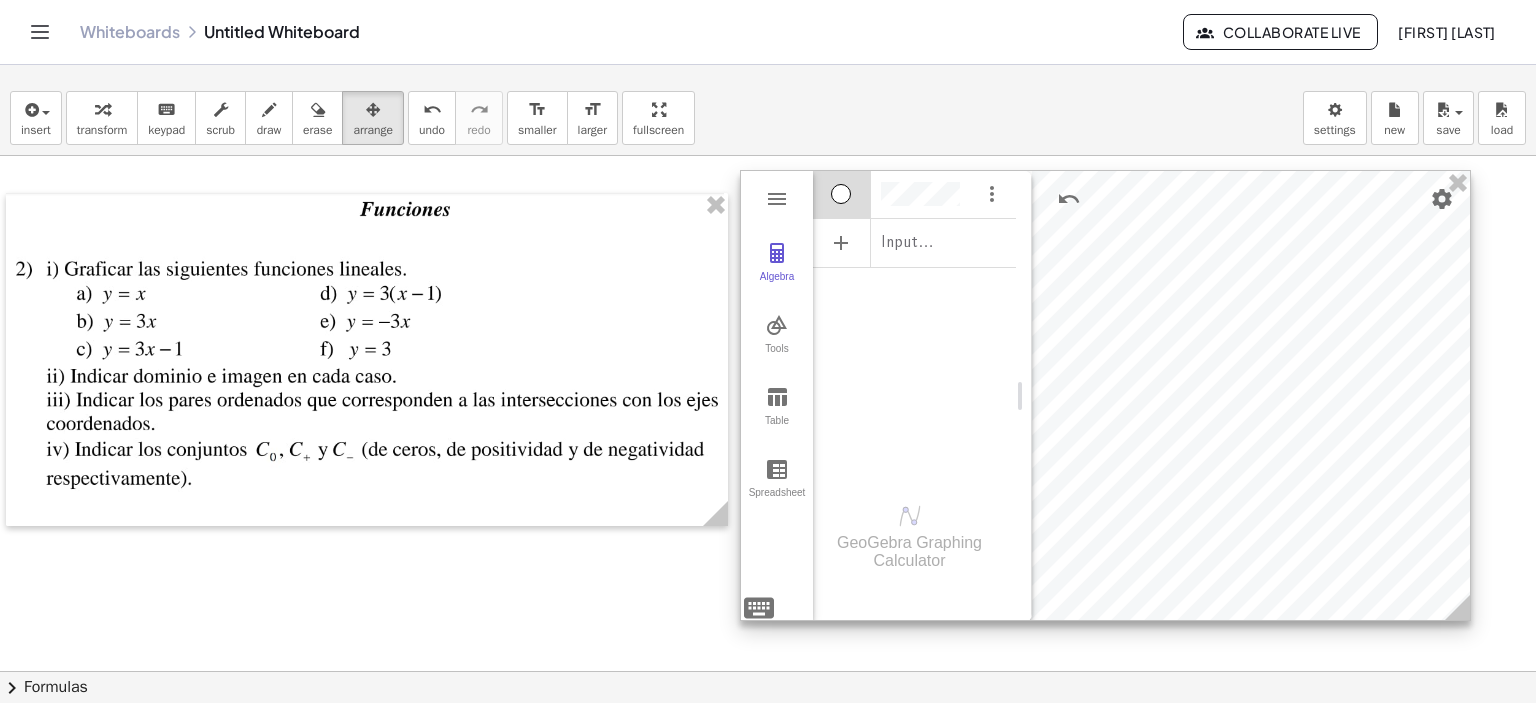 click at bounding box center [842, 194] 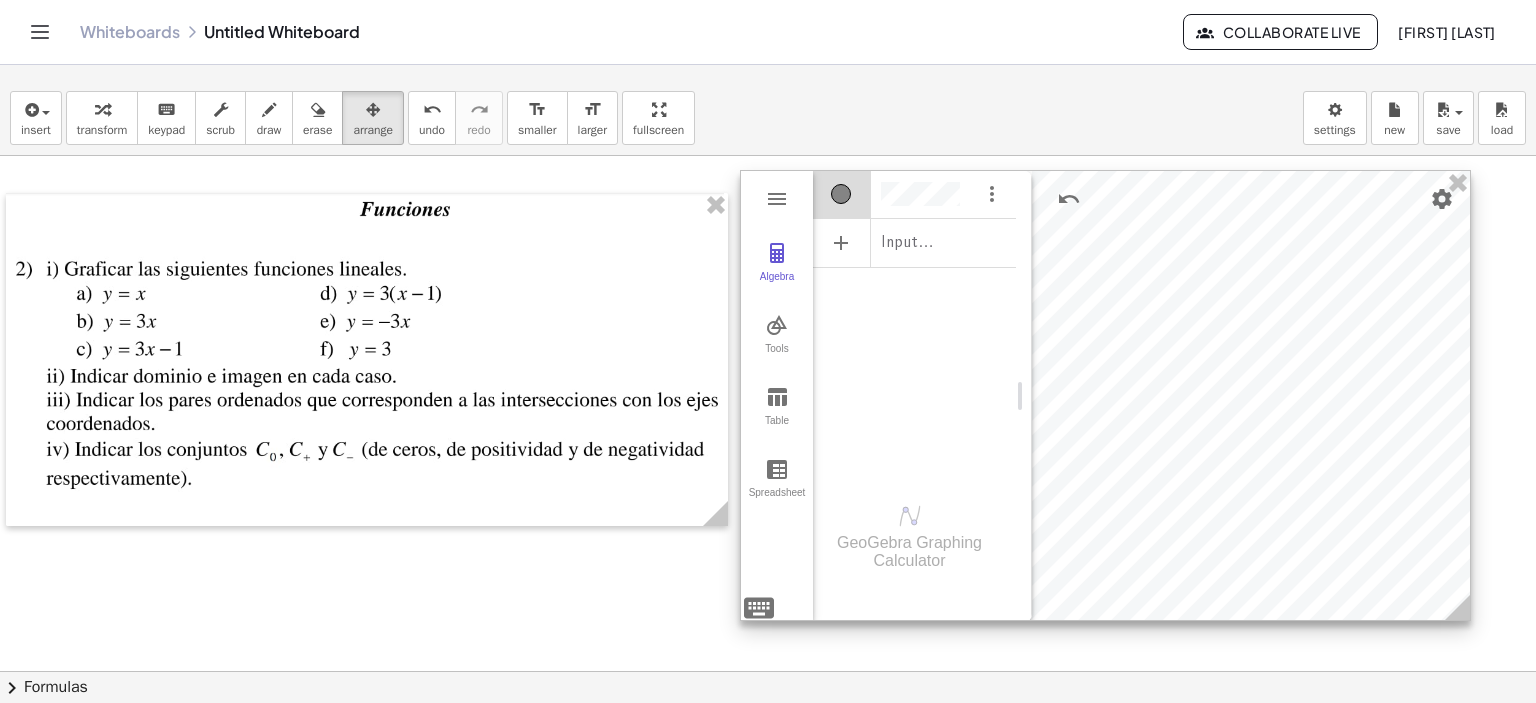 click at bounding box center [841, 194] 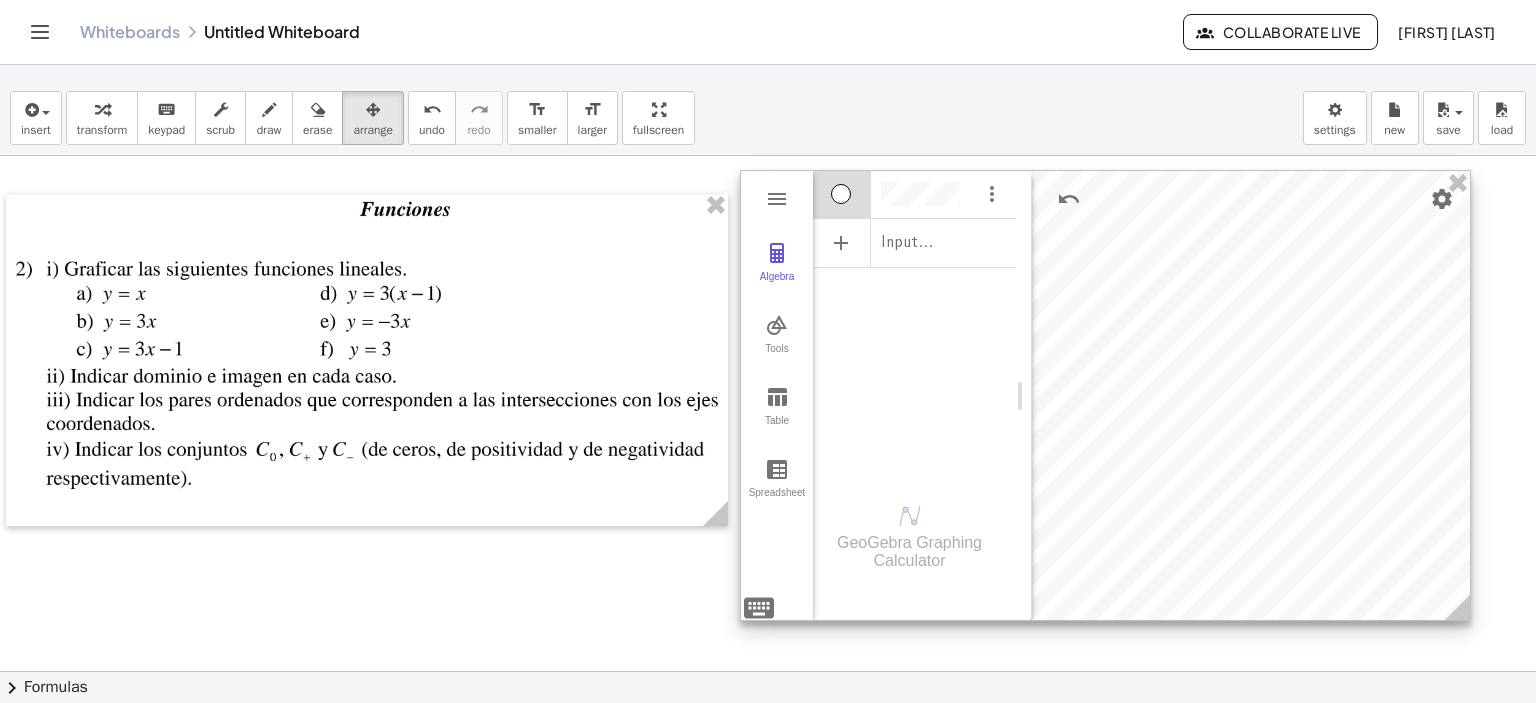 click at bounding box center (841, 194) 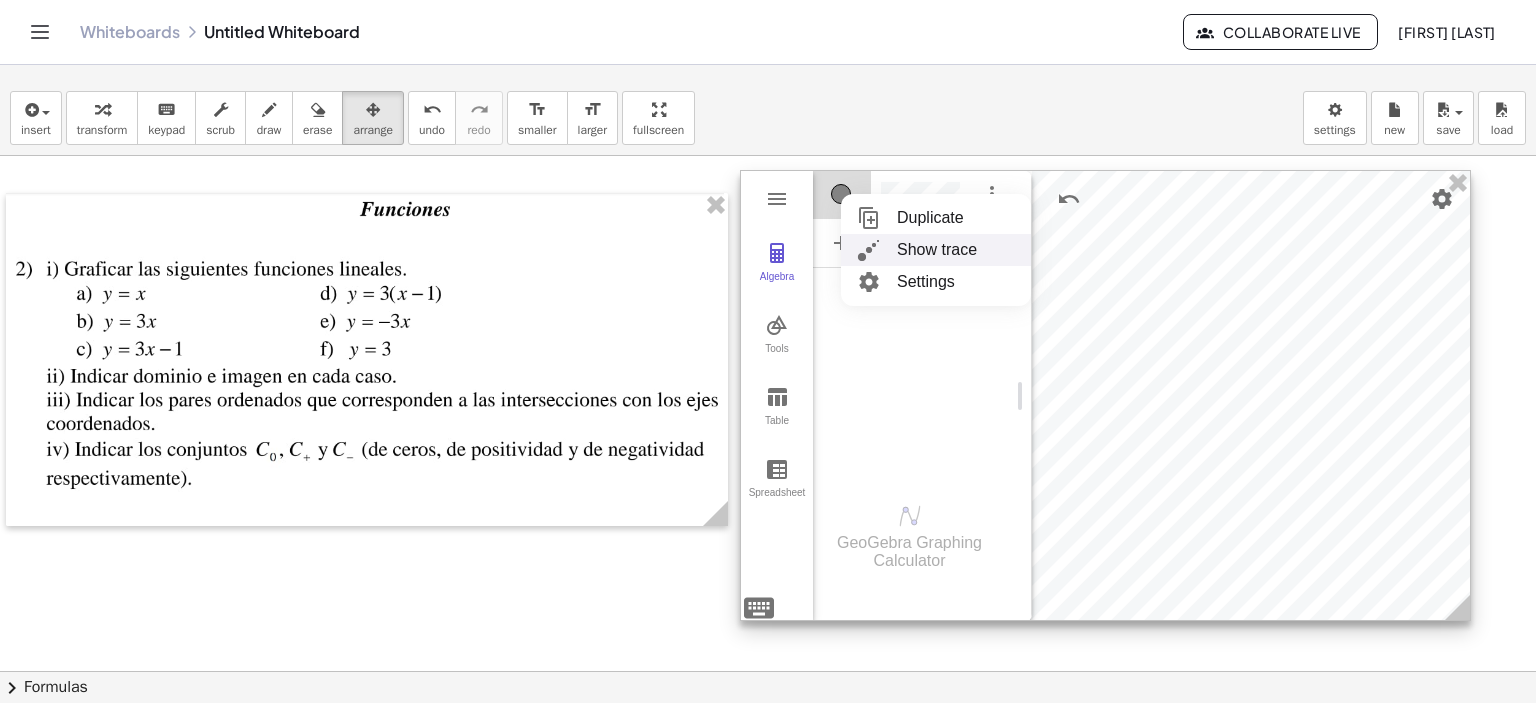 click on "Show trace" at bounding box center (937, 250) 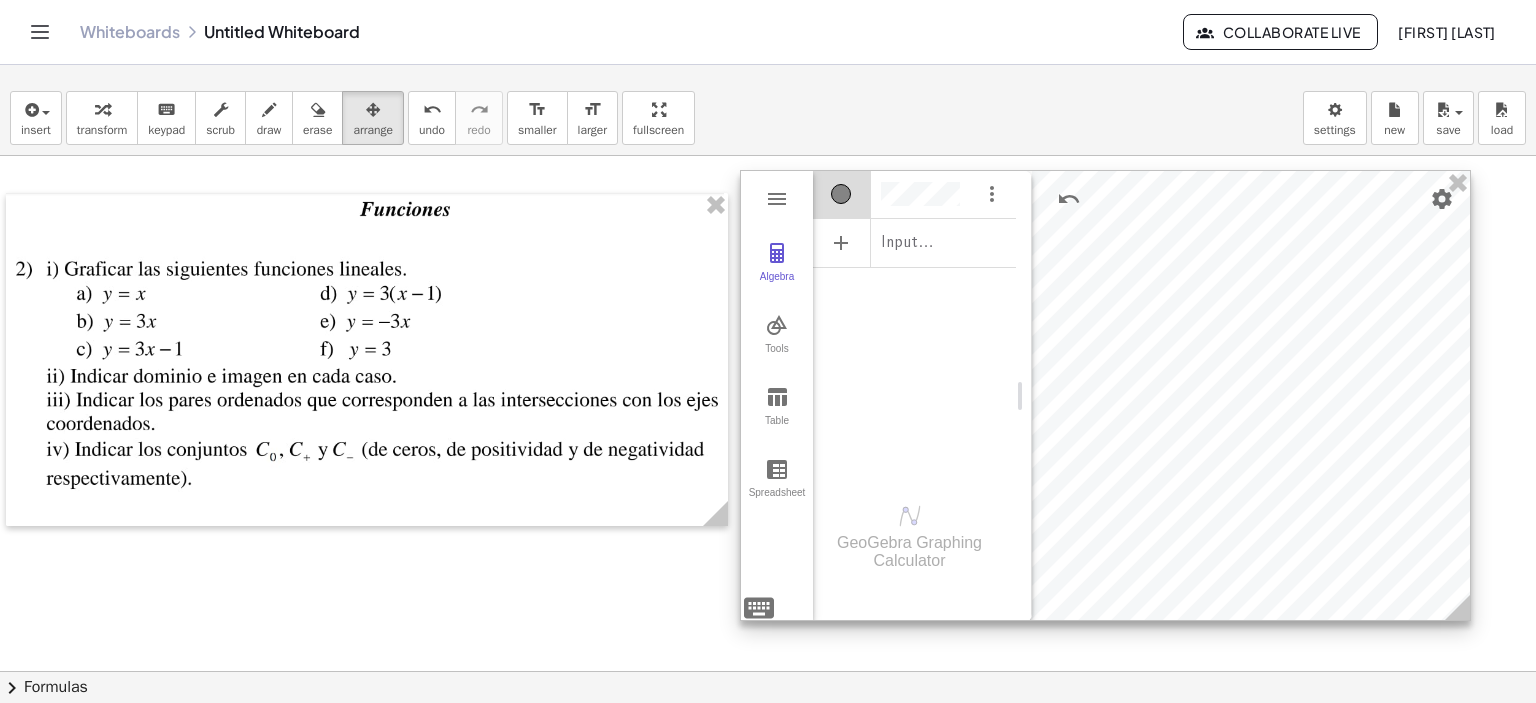 click at bounding box center (842, 194) 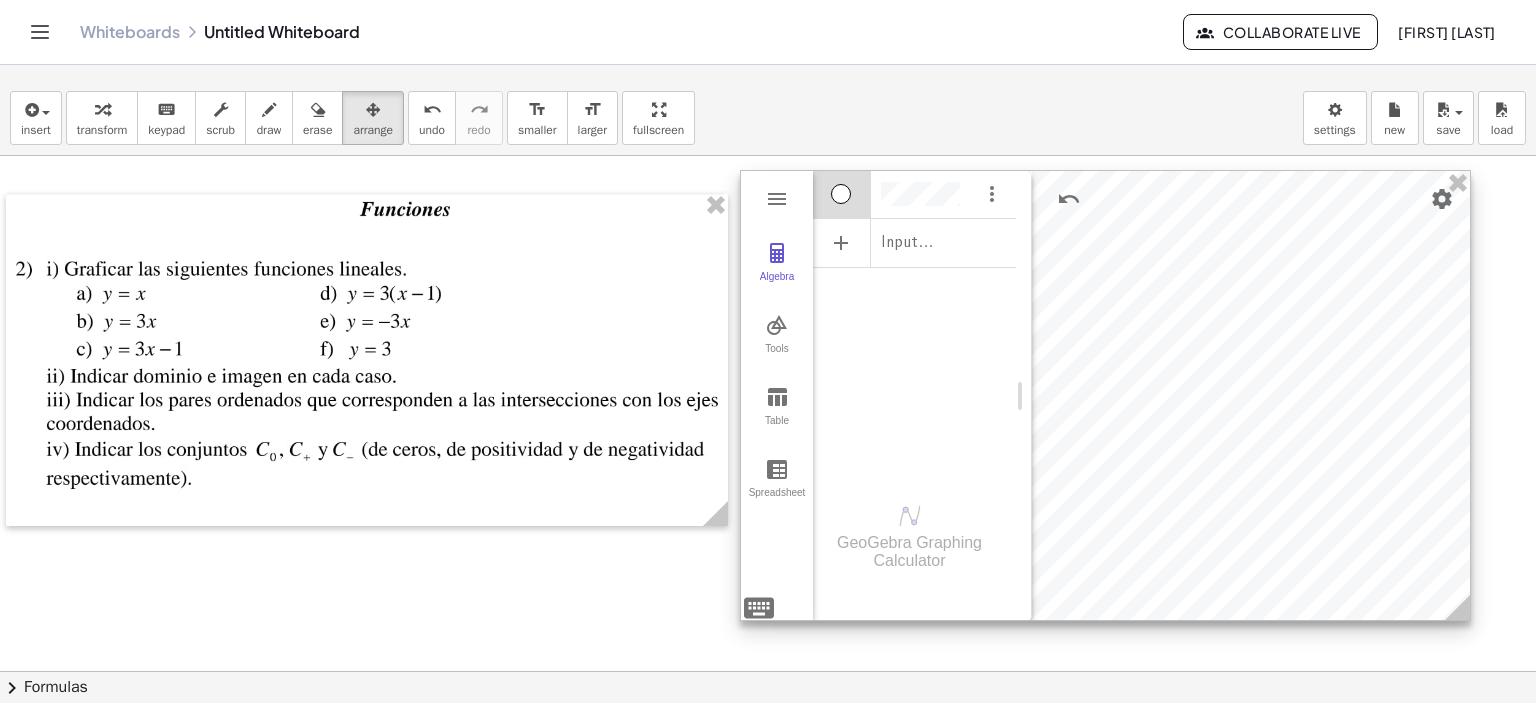 click at bounding box center (841, 194) 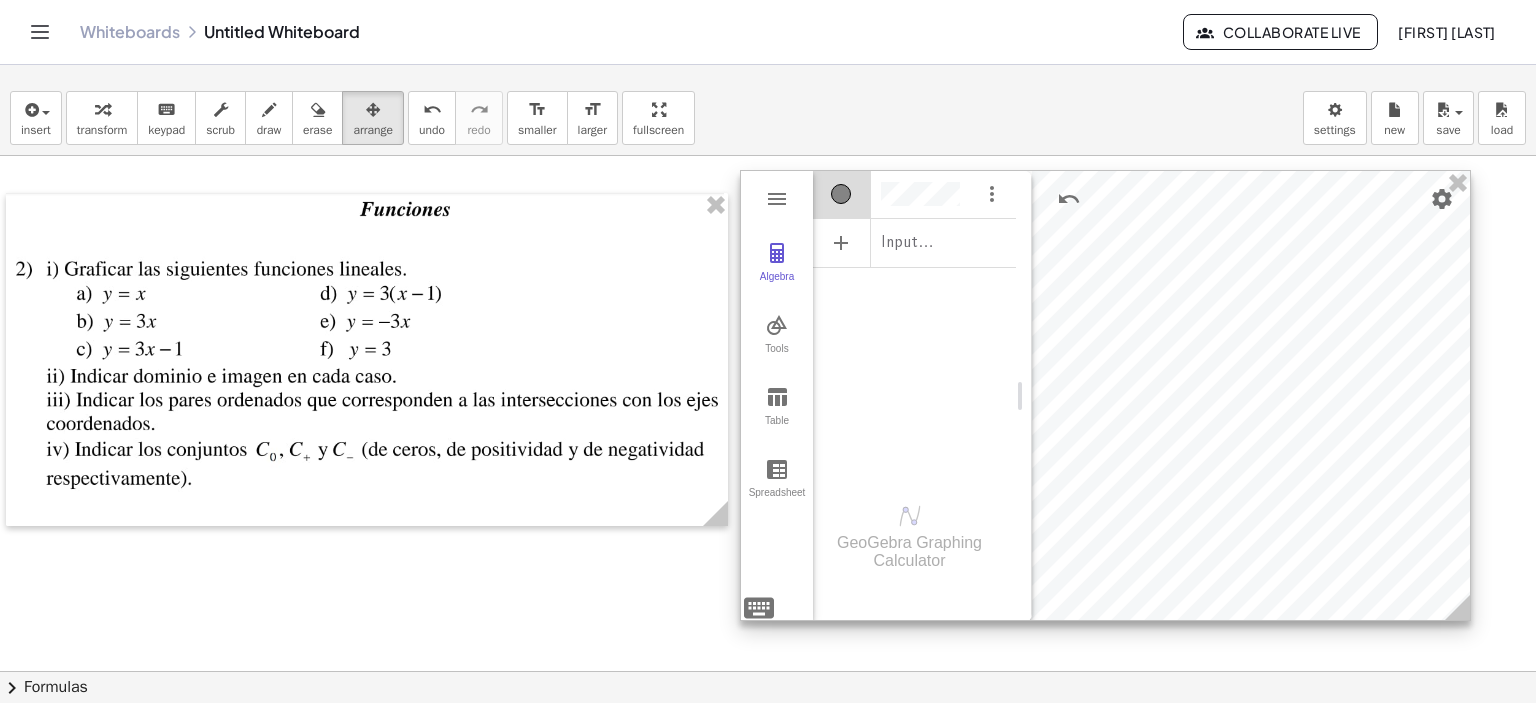 click at bounding box center (914, 190) 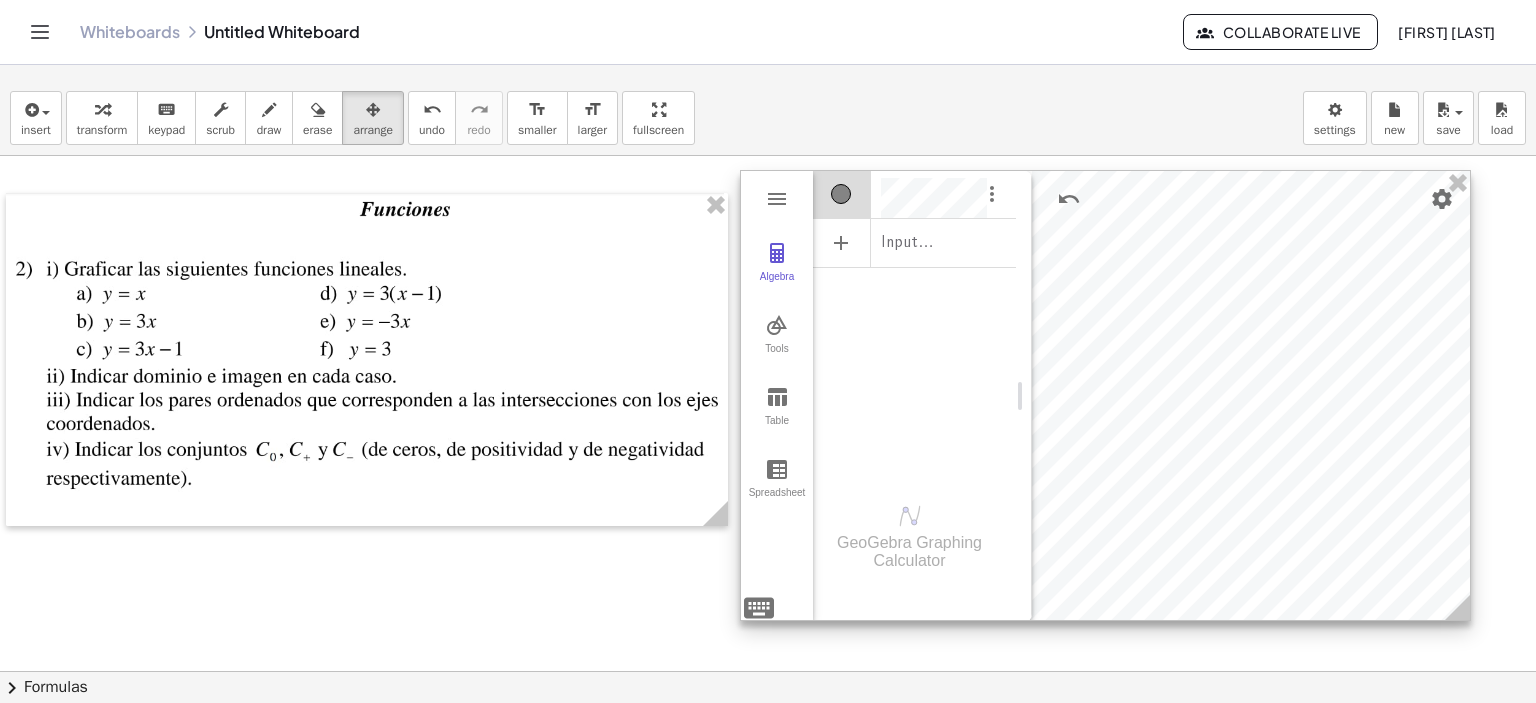 scroll, scrollTop: 12, scrollLeft: 0, axis: vertical 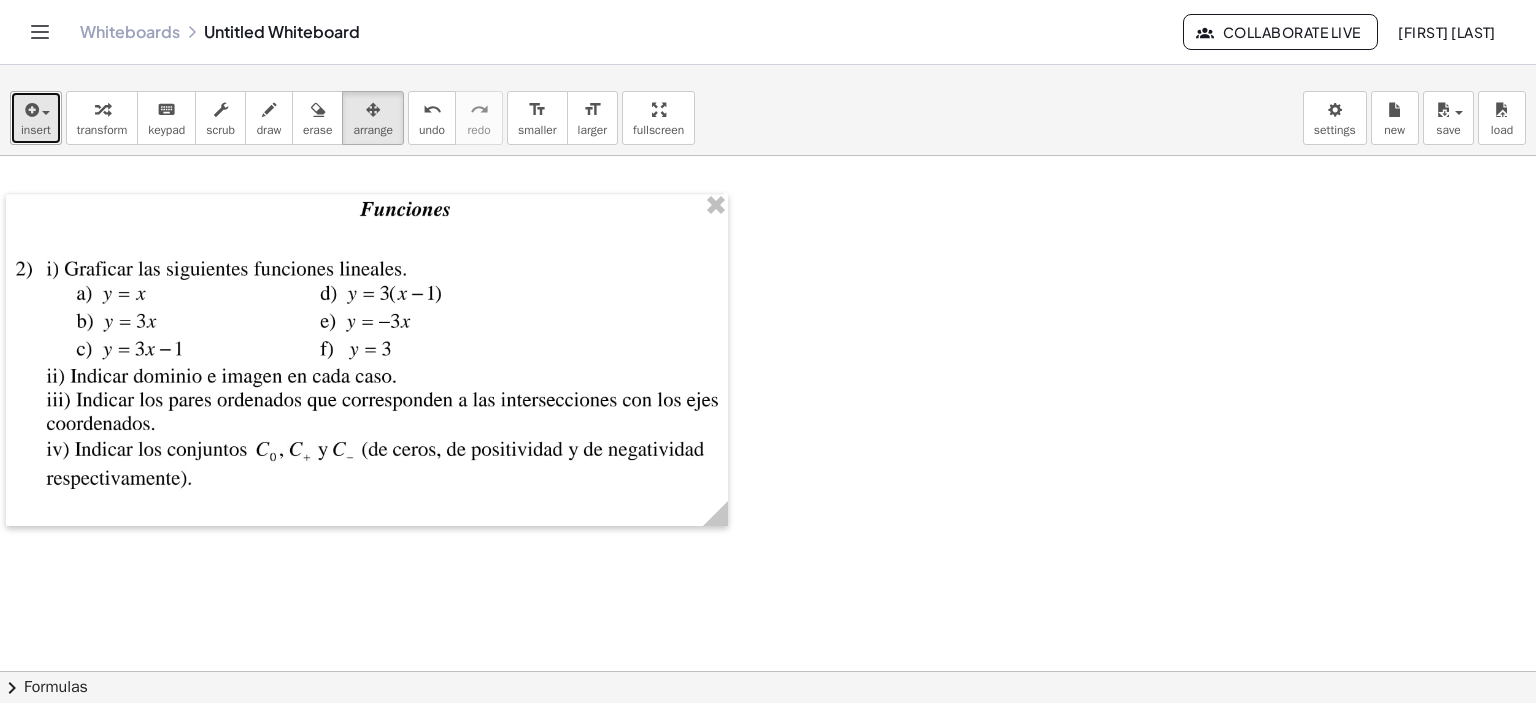 click on "insert" at bounding box center (36, 130) 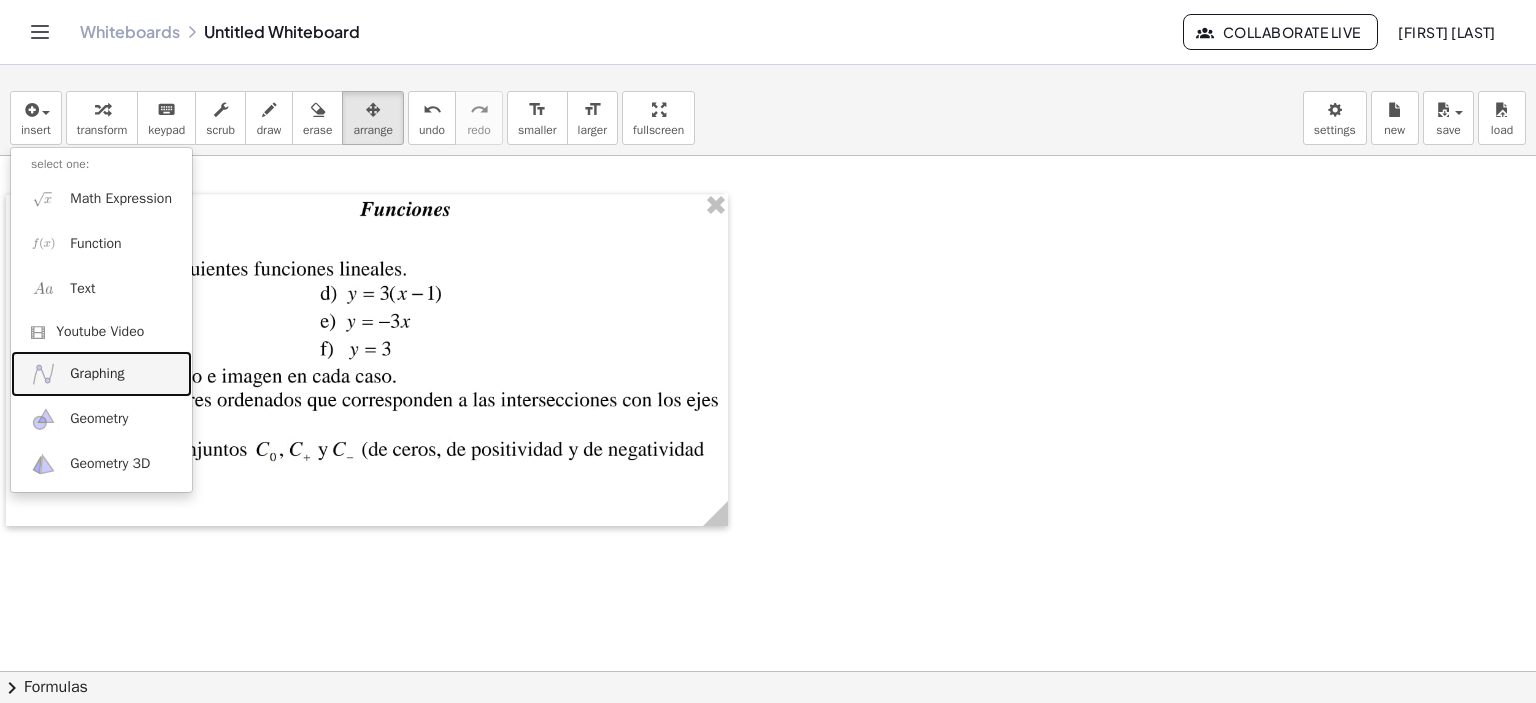 click on "Graphing" at bounding box center (101, 373) 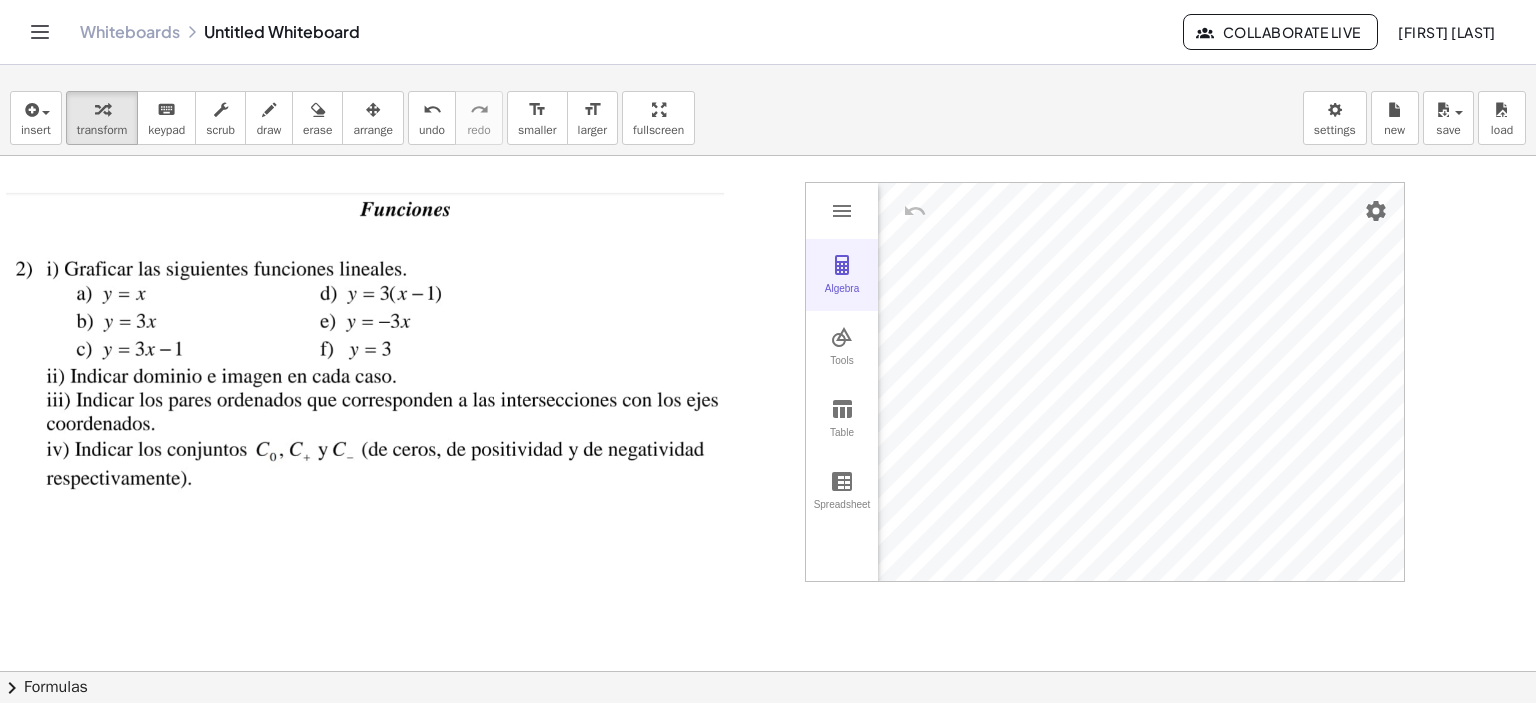 click on "Algebra" at bounding box center (842, 297) 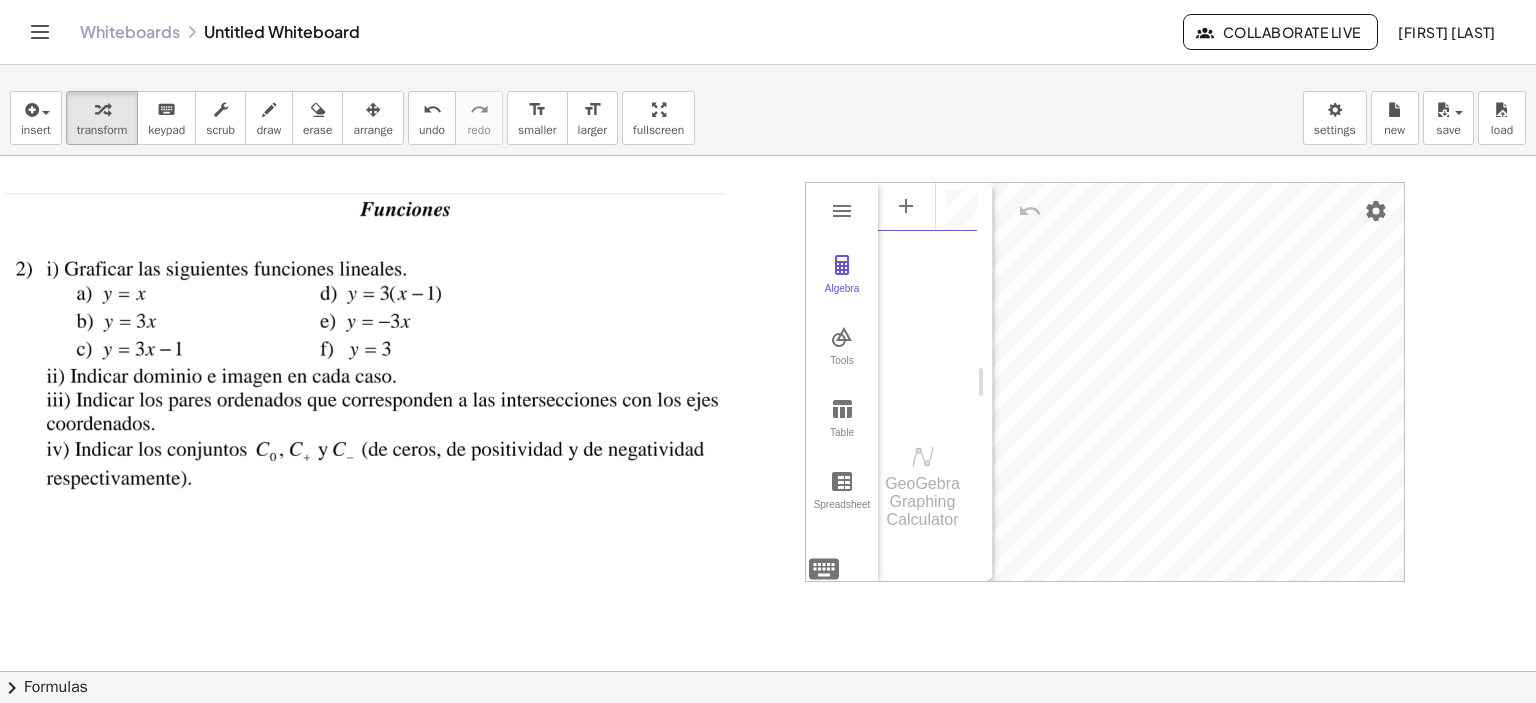 scroll, scrollTop: 12, scrollLeft: 0, axis: vertical 